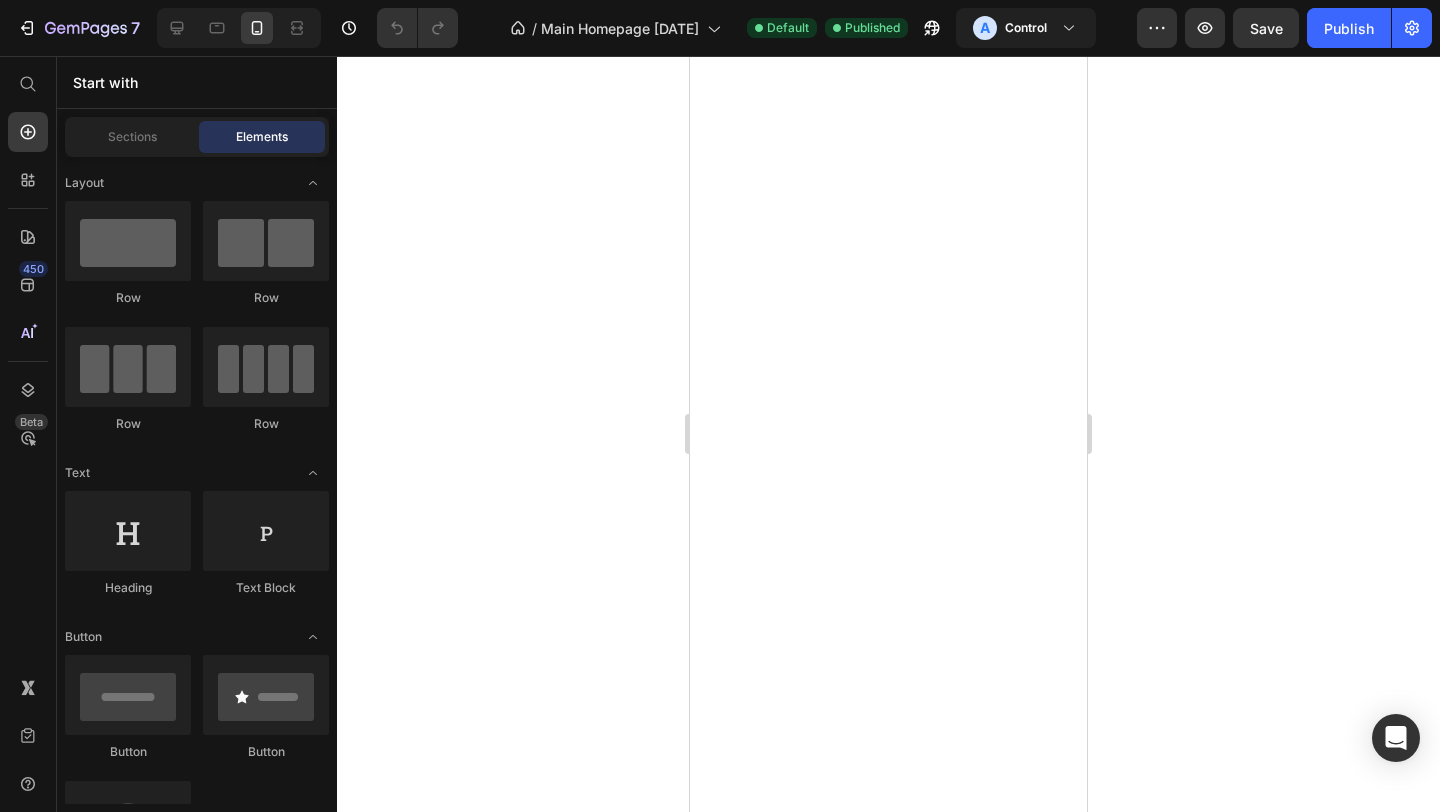 scroll, scrollTop: 0, scrollLeft: 0, axis: both 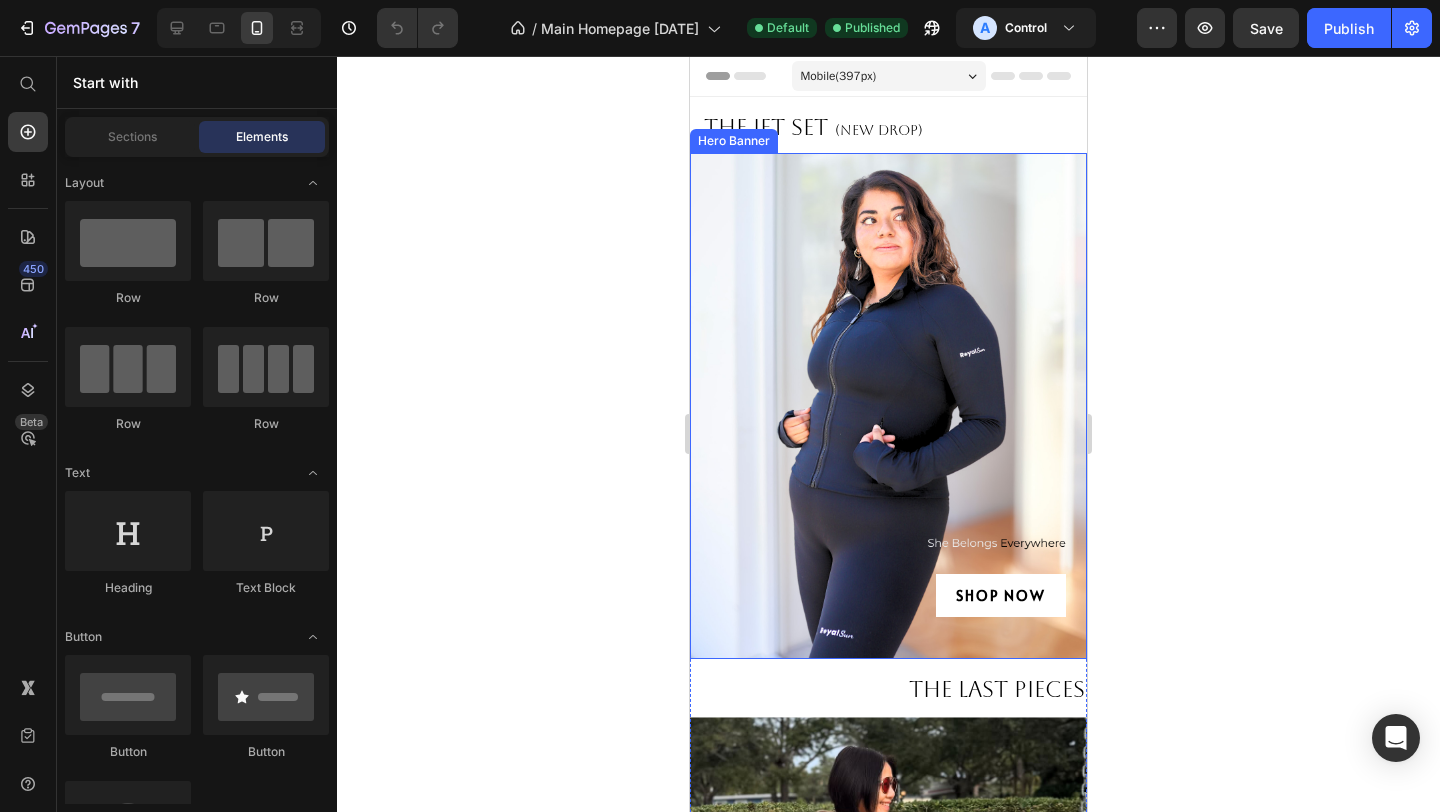 select on "S (4-6)" 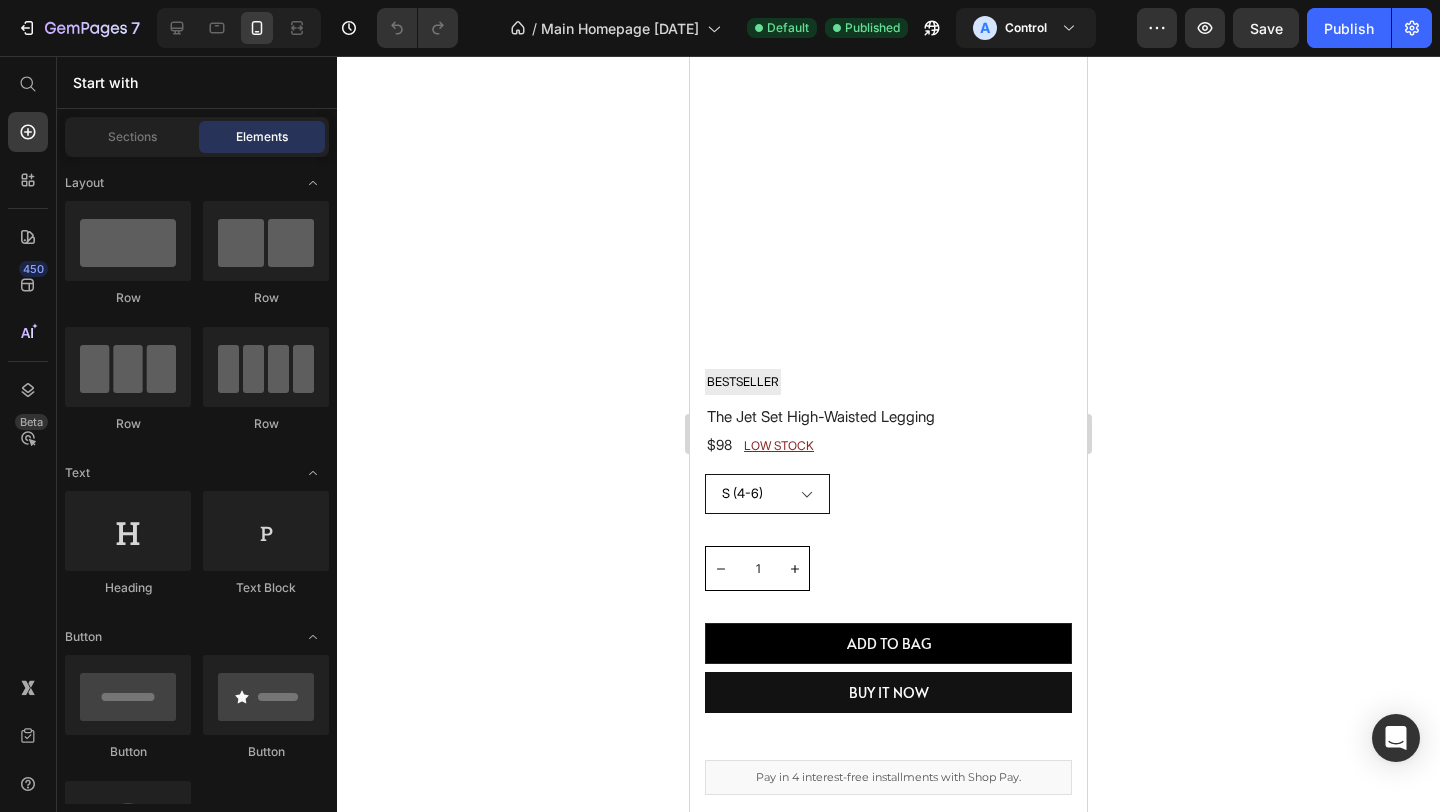 scroll, scrollTop: 1590, scrollLeft: 0, axis: vertical 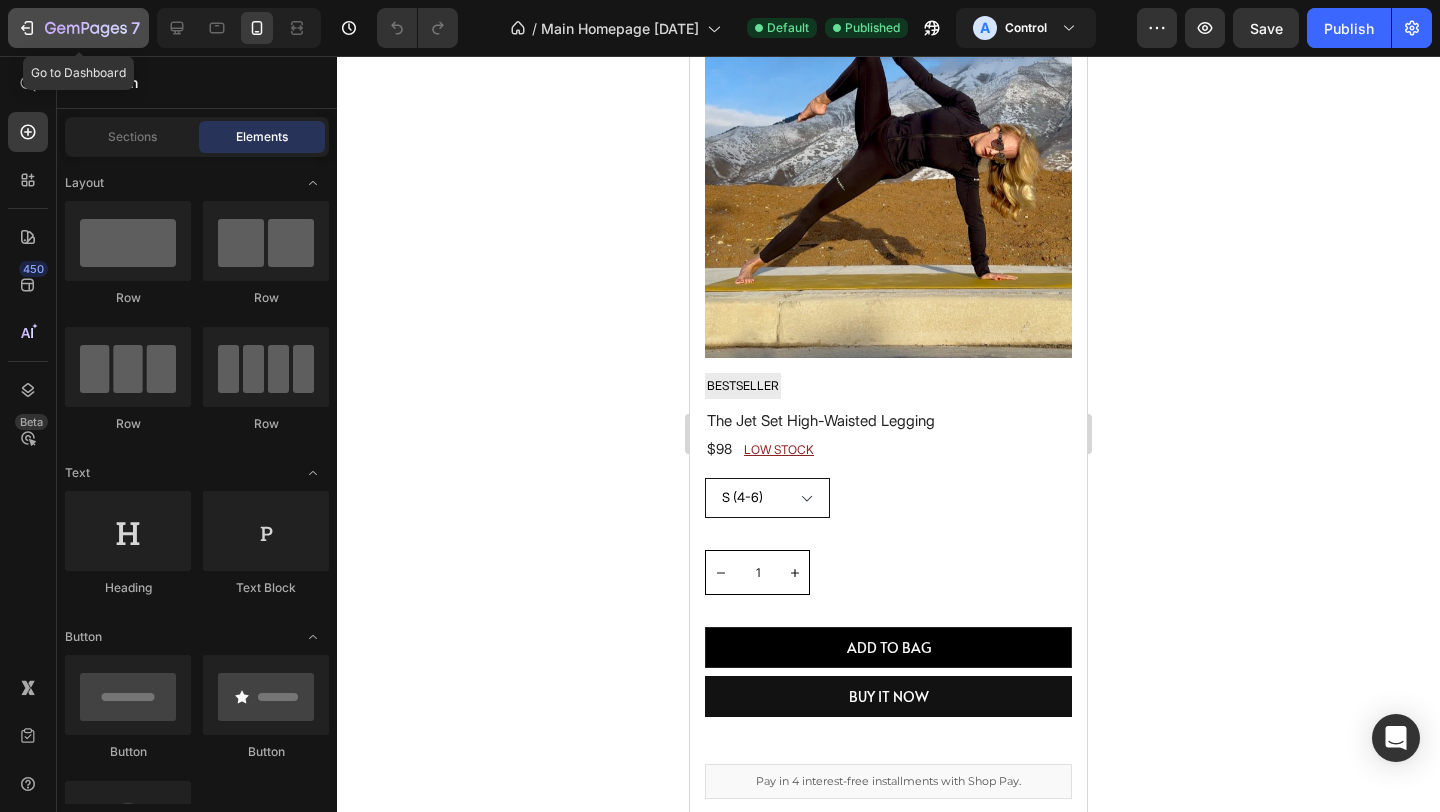click on "7" at bounding box center [78, 28] 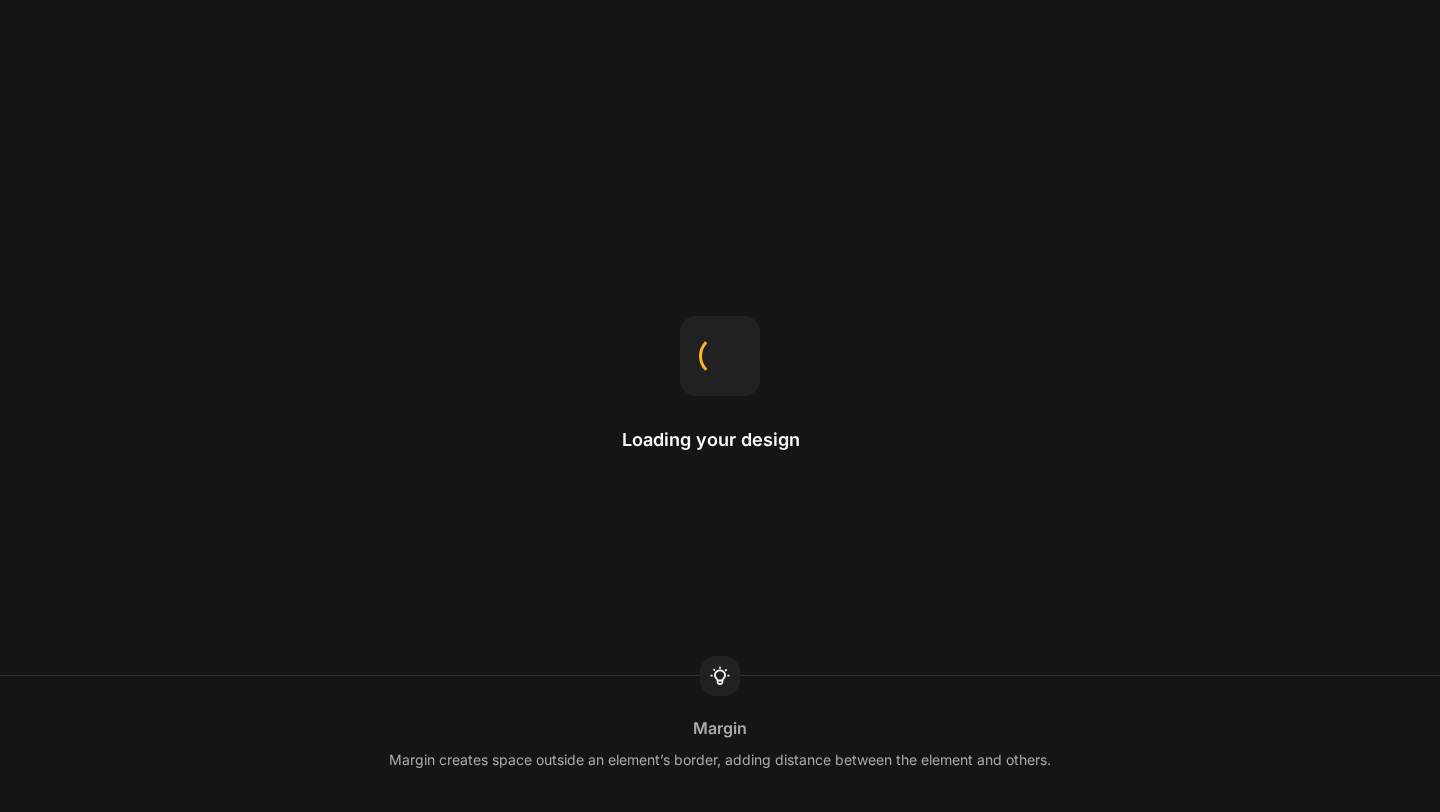 scroll, scrollTop: 0, scrollLeft: 0, axis: both 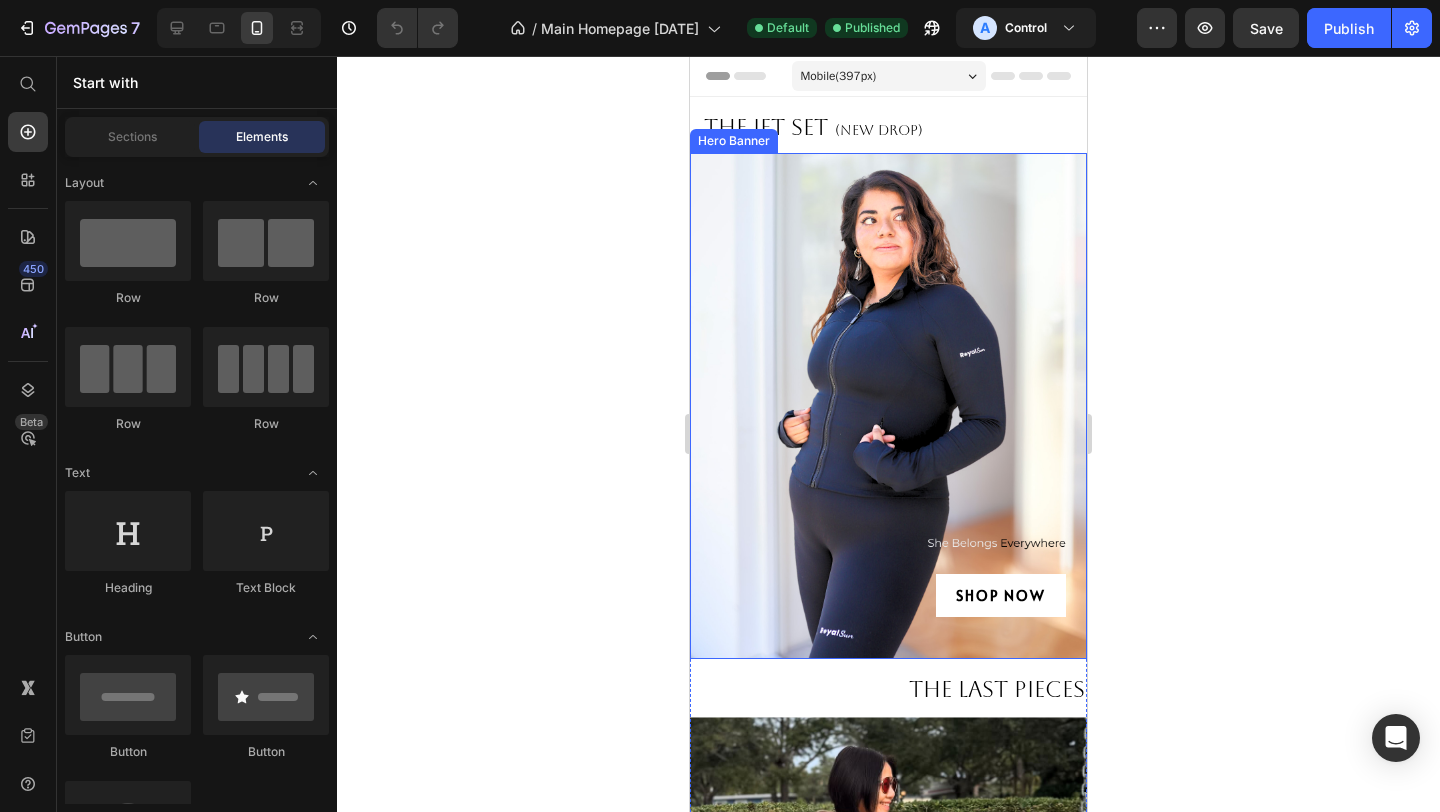 select on "S (4-6)" 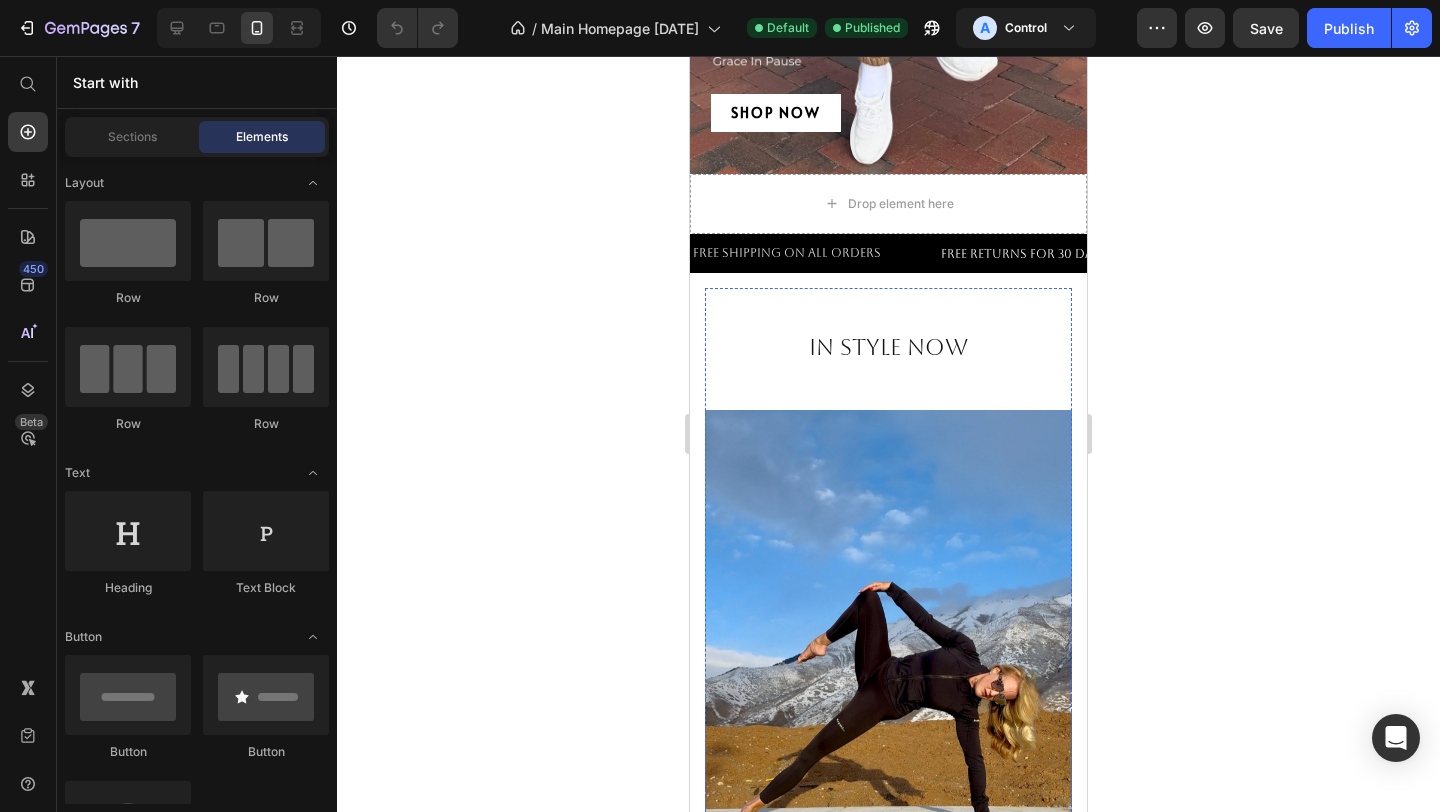 scroll, scrollTop: 1044, scrollLeft: 0, axis: vertical 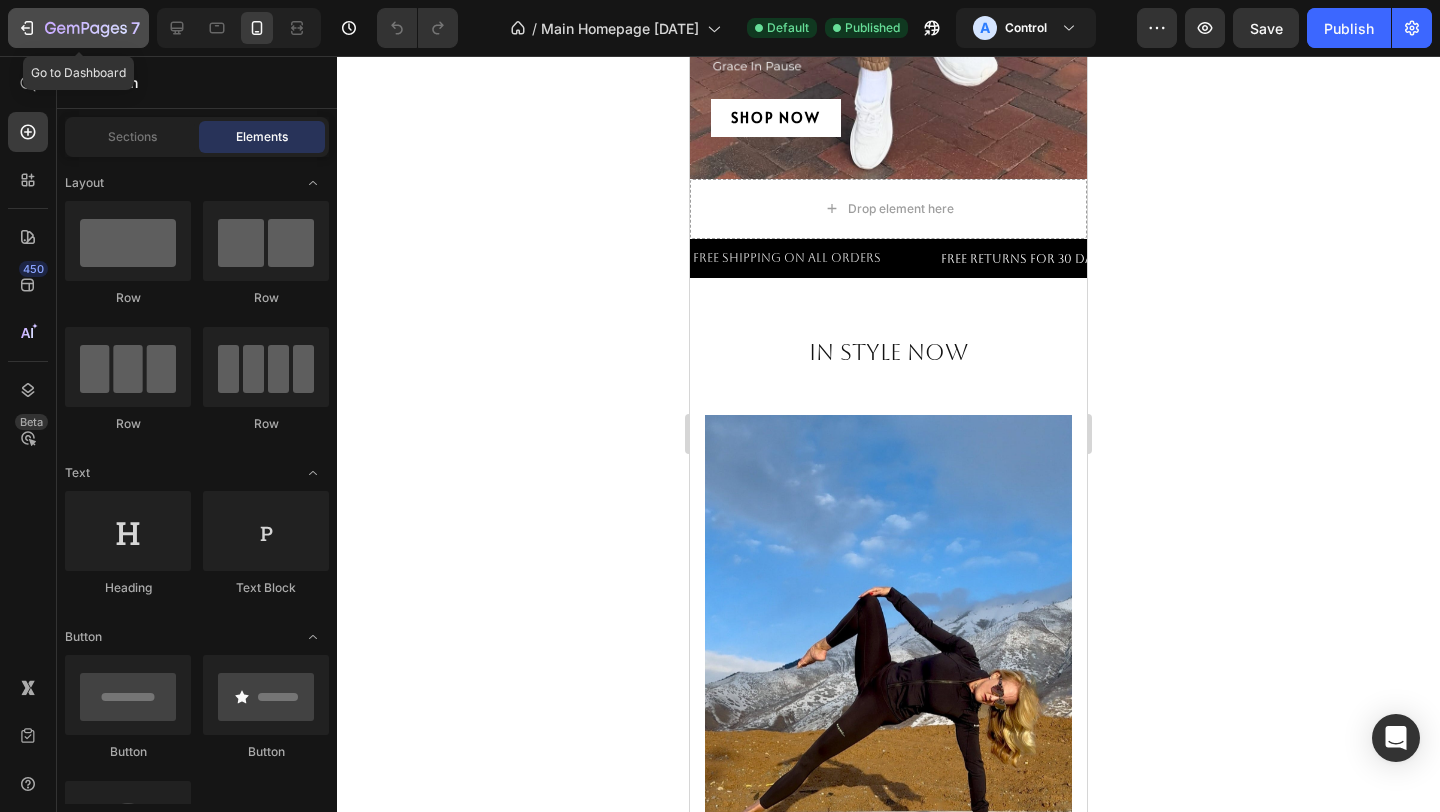 click 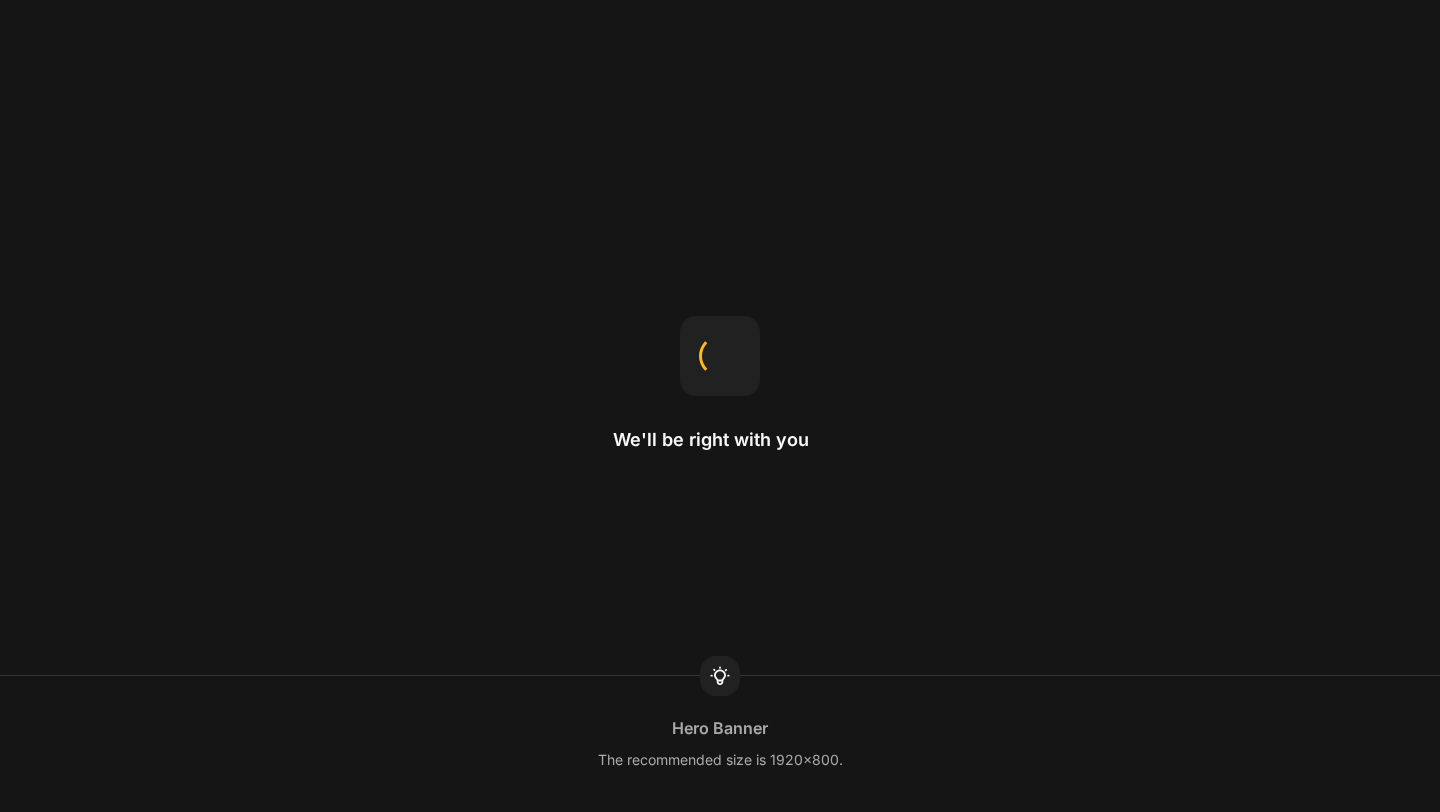 scroll, scrollTop: 0, scrollLeft: 0, axis: both 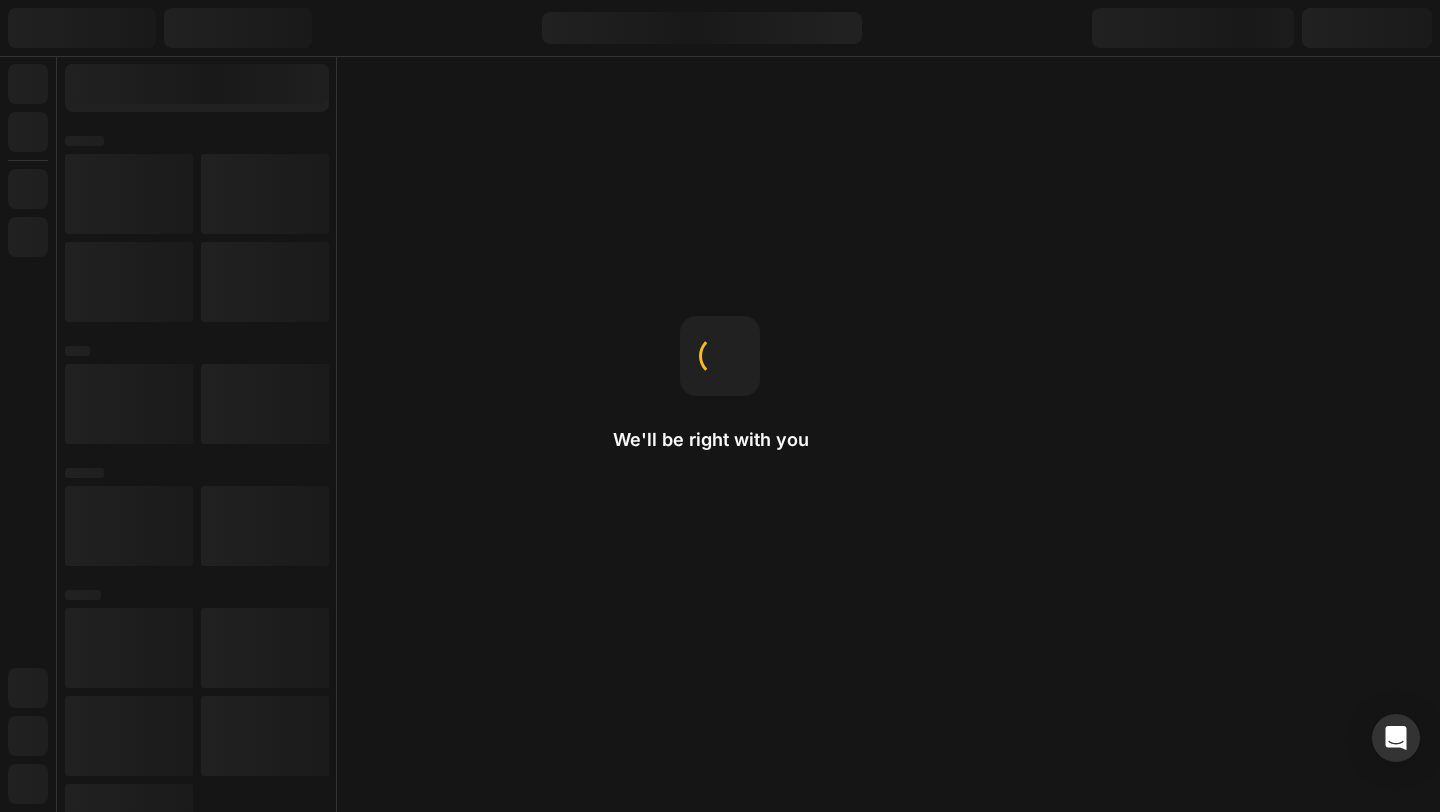 select on "S (4-6)" 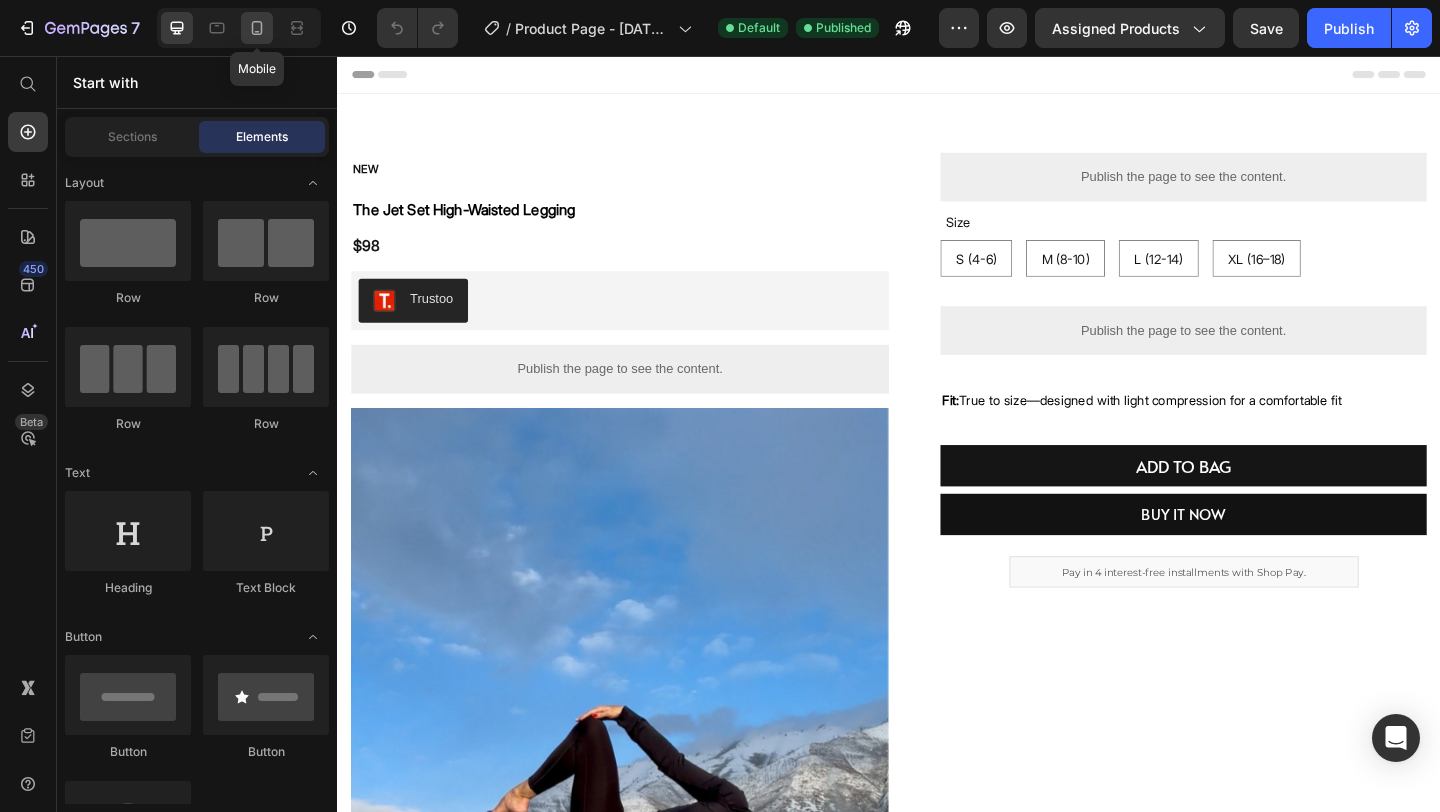 click 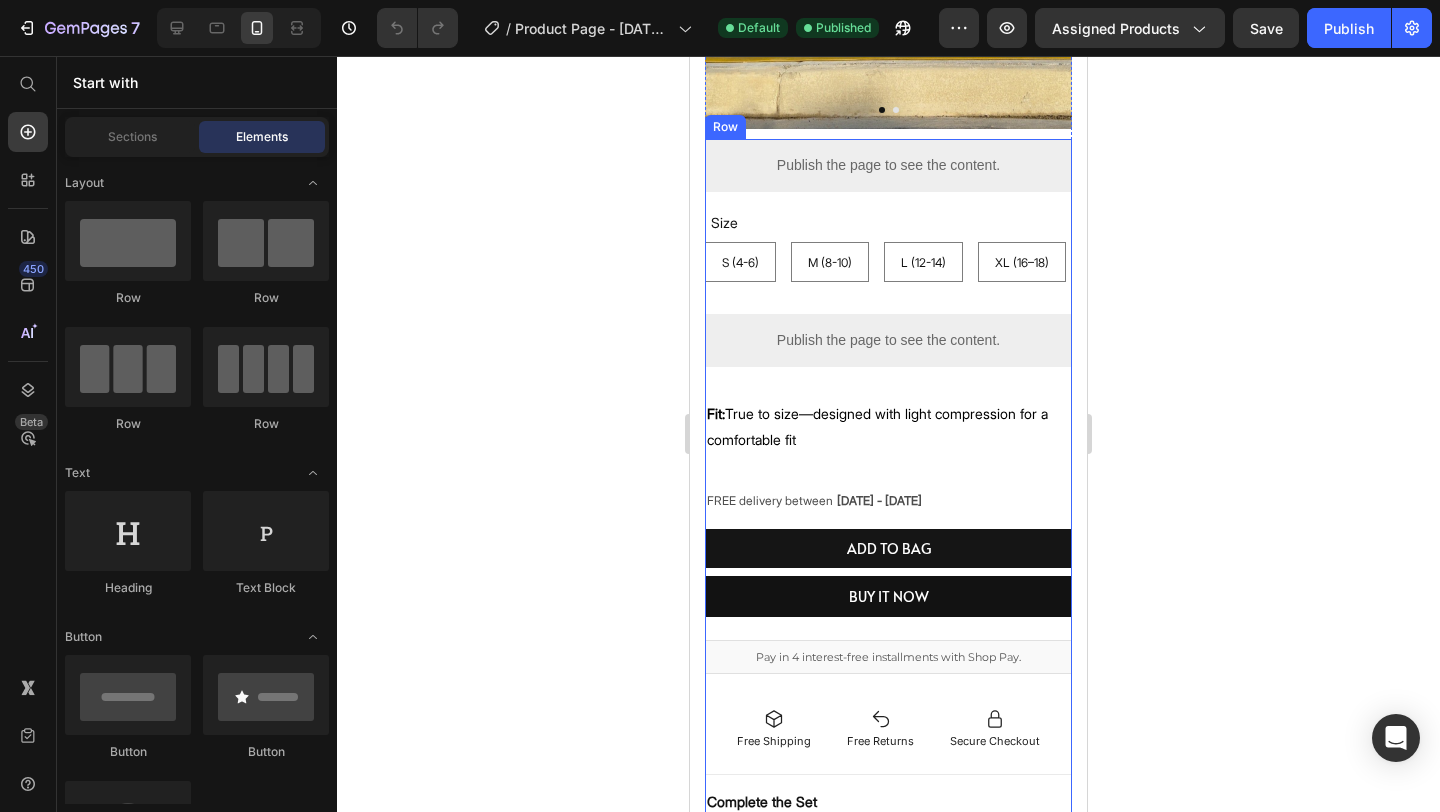 scroll, scrollTop: 660, scrollLeft: 0, axis: vertical 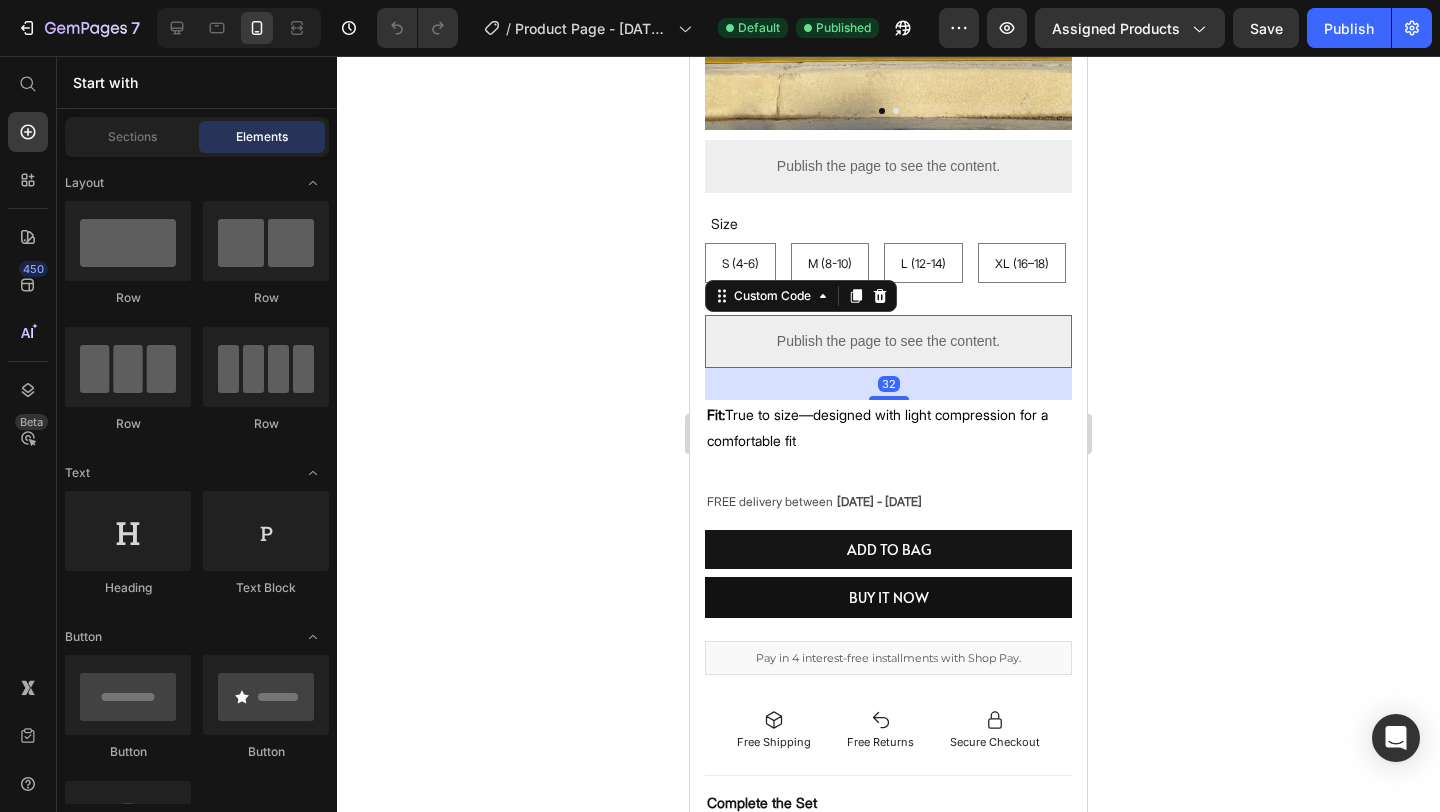 click on "Publish the page to see the content." at bounding box center [888, 341] 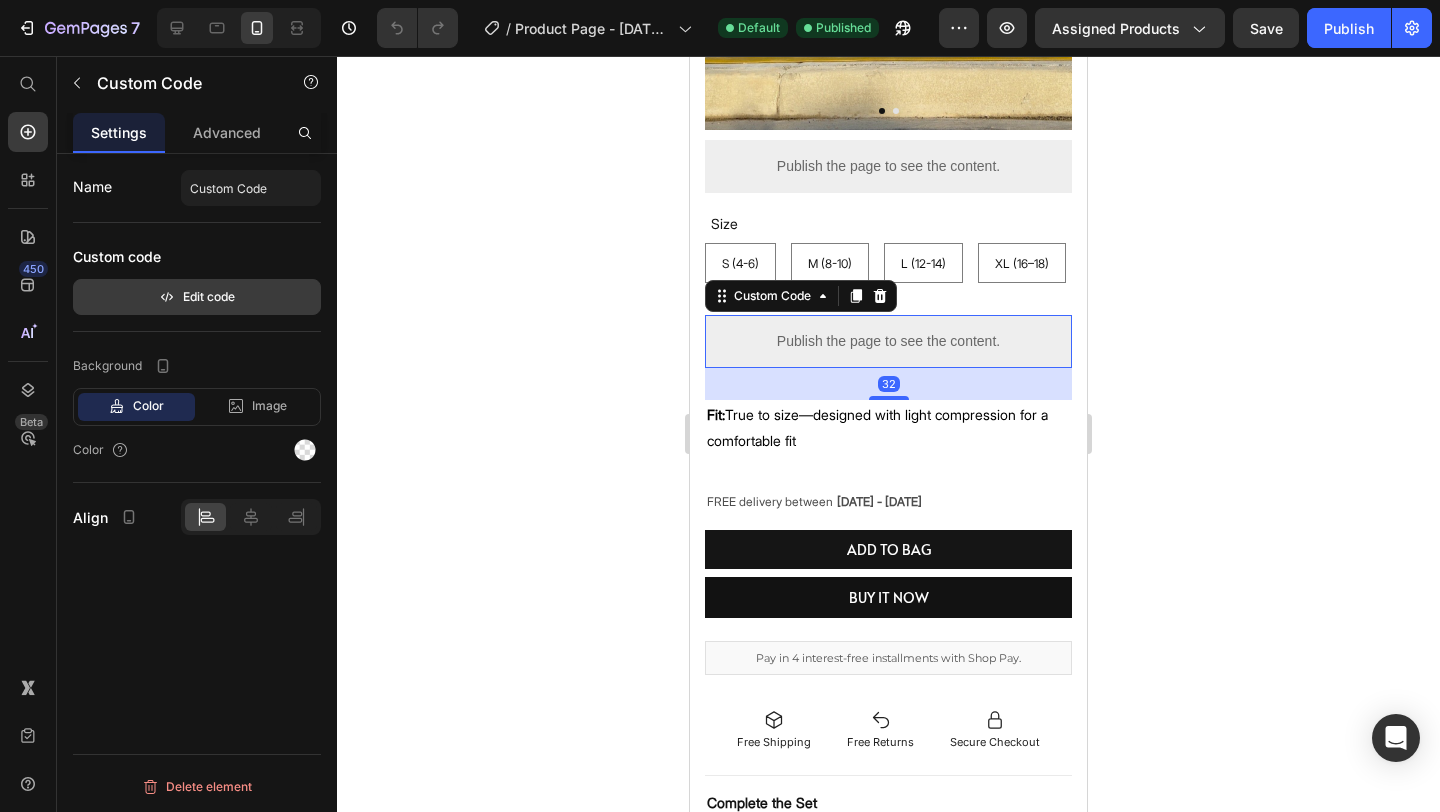 click on "Edit code" at bounding box center (197, 297) 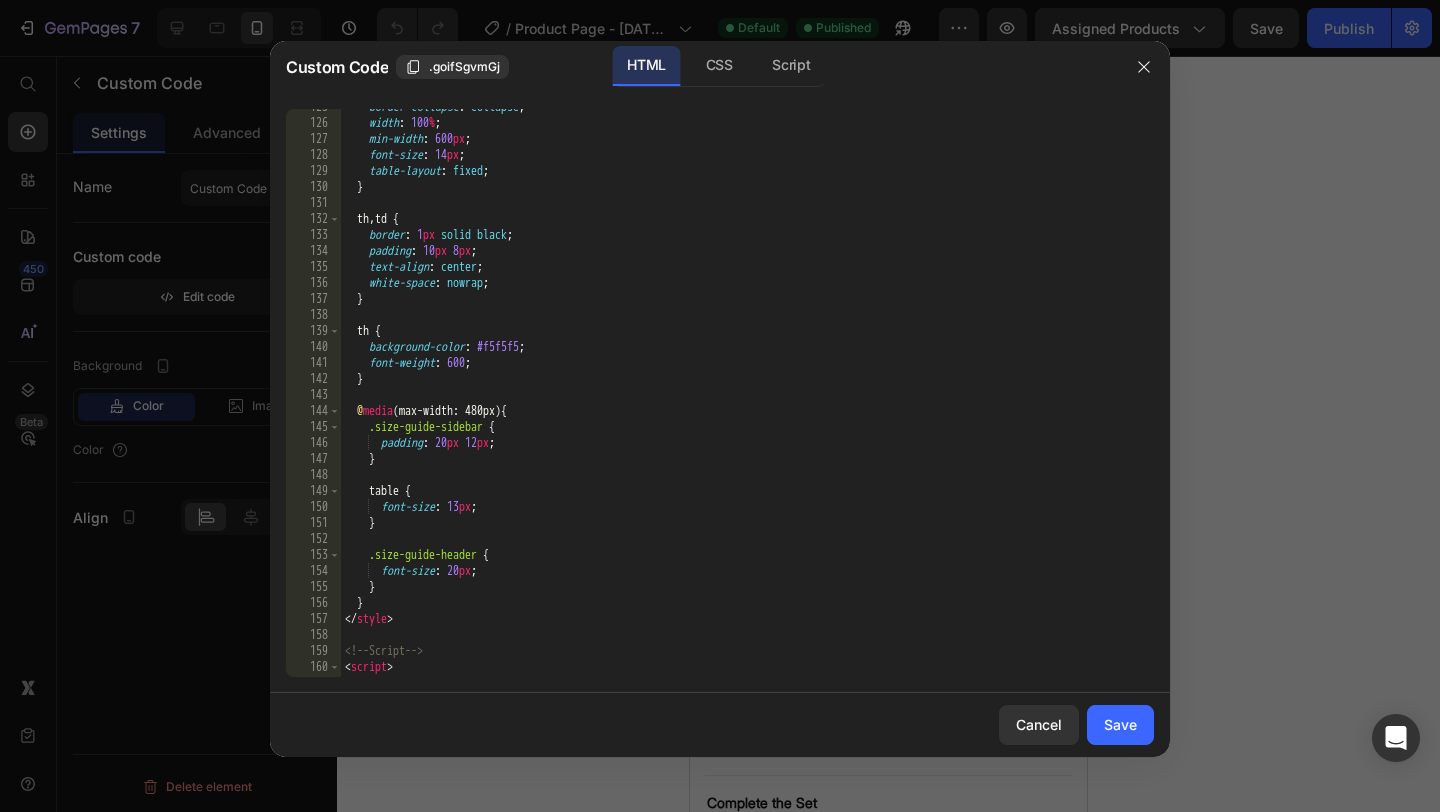 scroll, scrollTop: 2232, scrollLeft: 0, axis: vertical 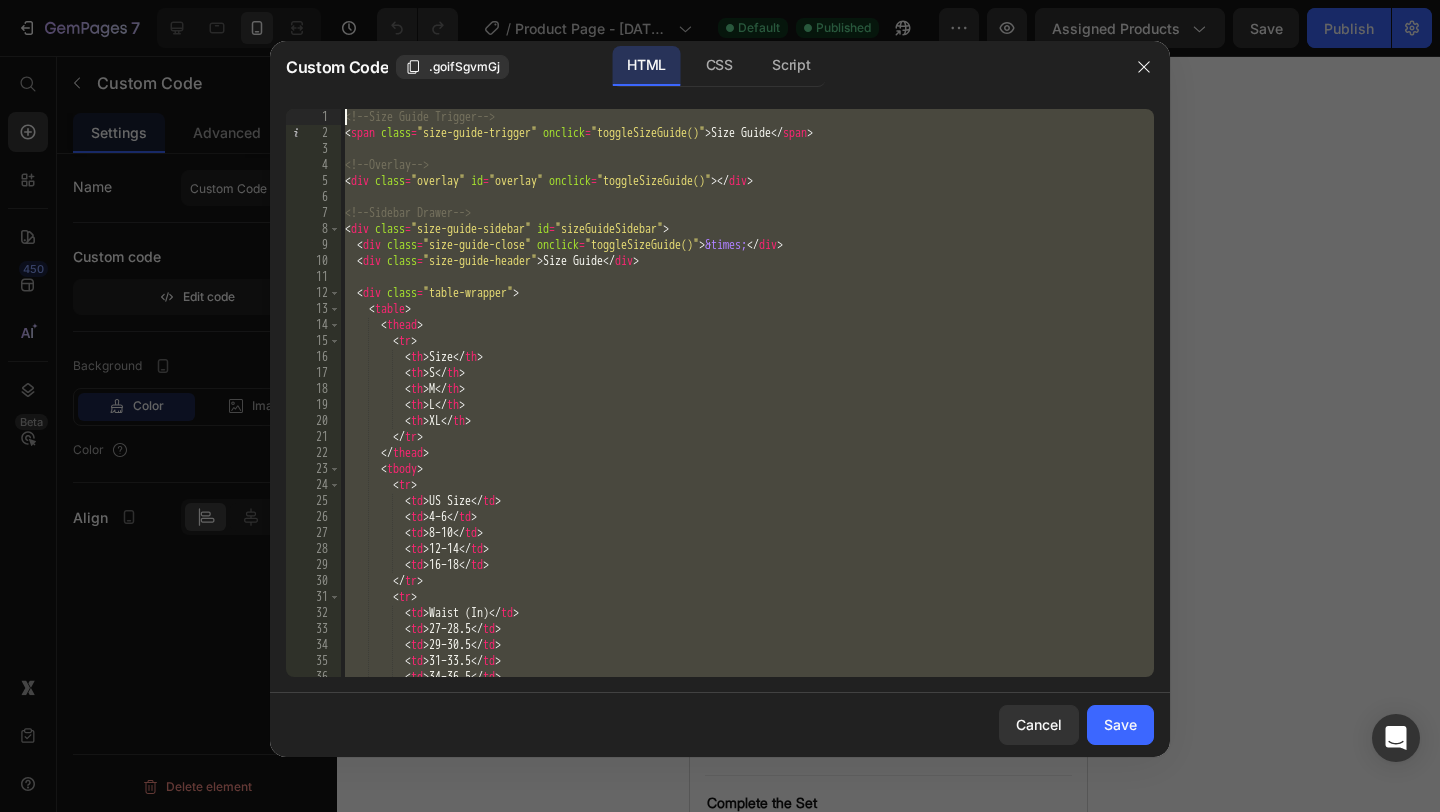 drag, startPoint x: 414, startPoint y: 653, endPoint x: 450, endPoint y: 96, distance: 558.1622 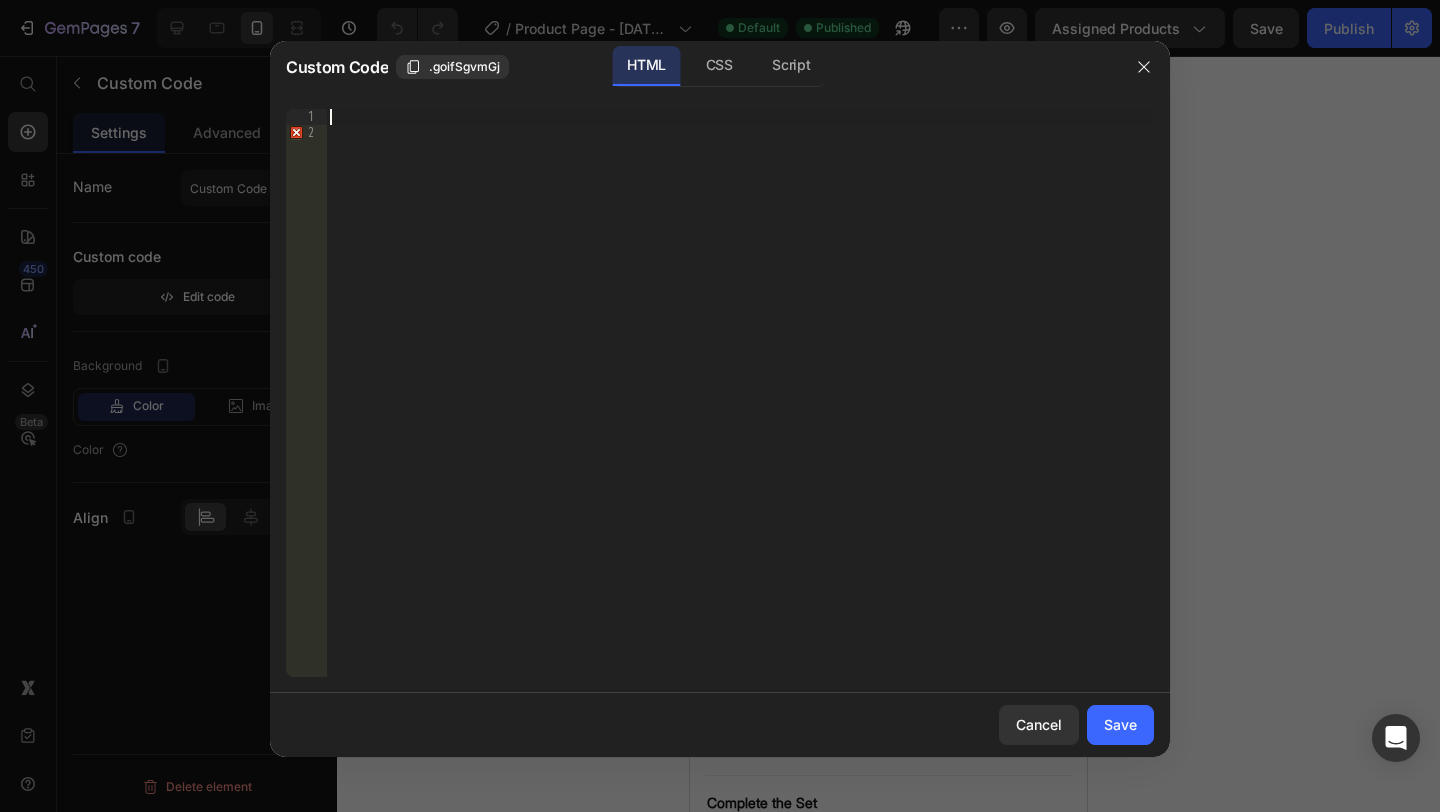 scroll, scrollTop: 2232, scrollLeft: 0, axis: vertical 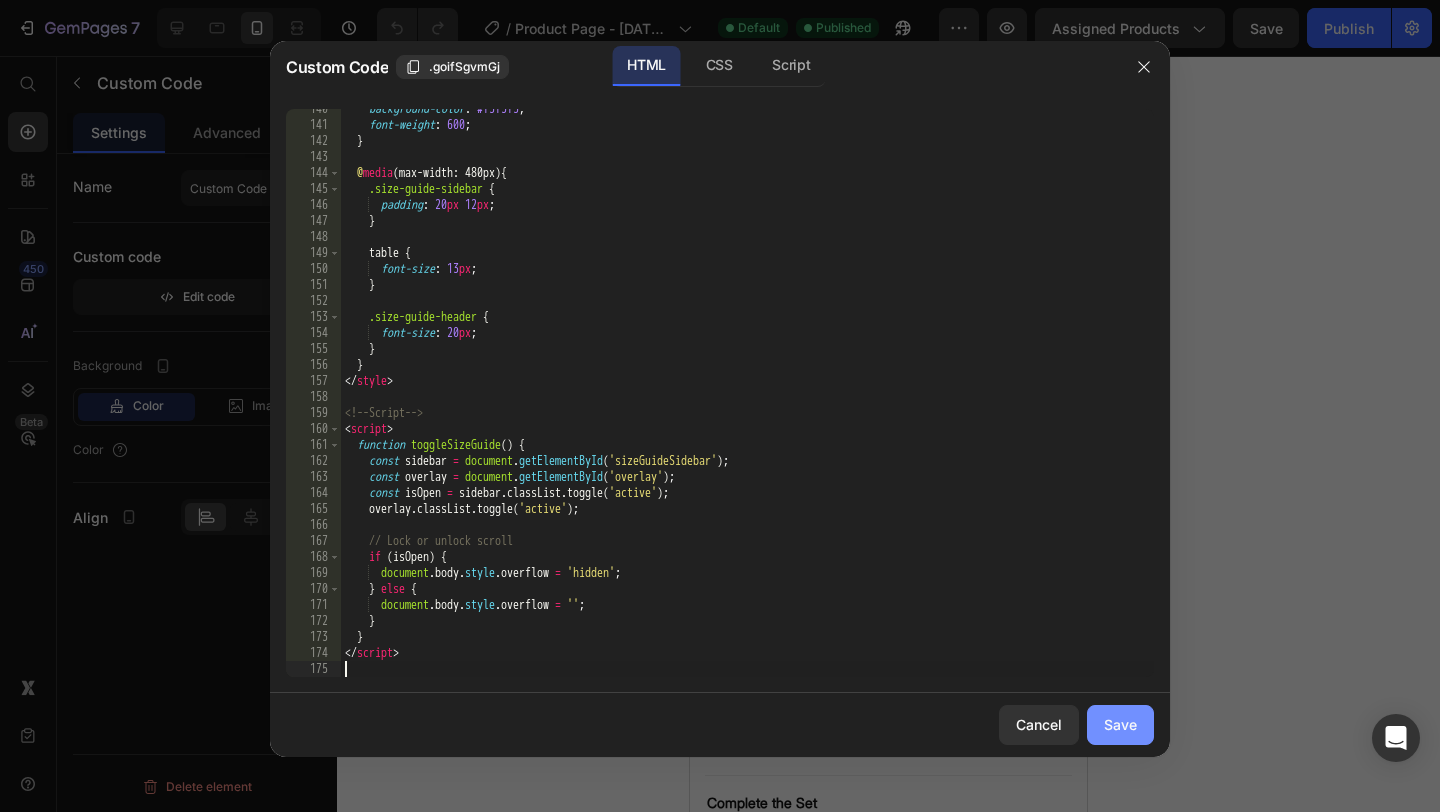 click on "Save" at bounding box center [1120, 724] 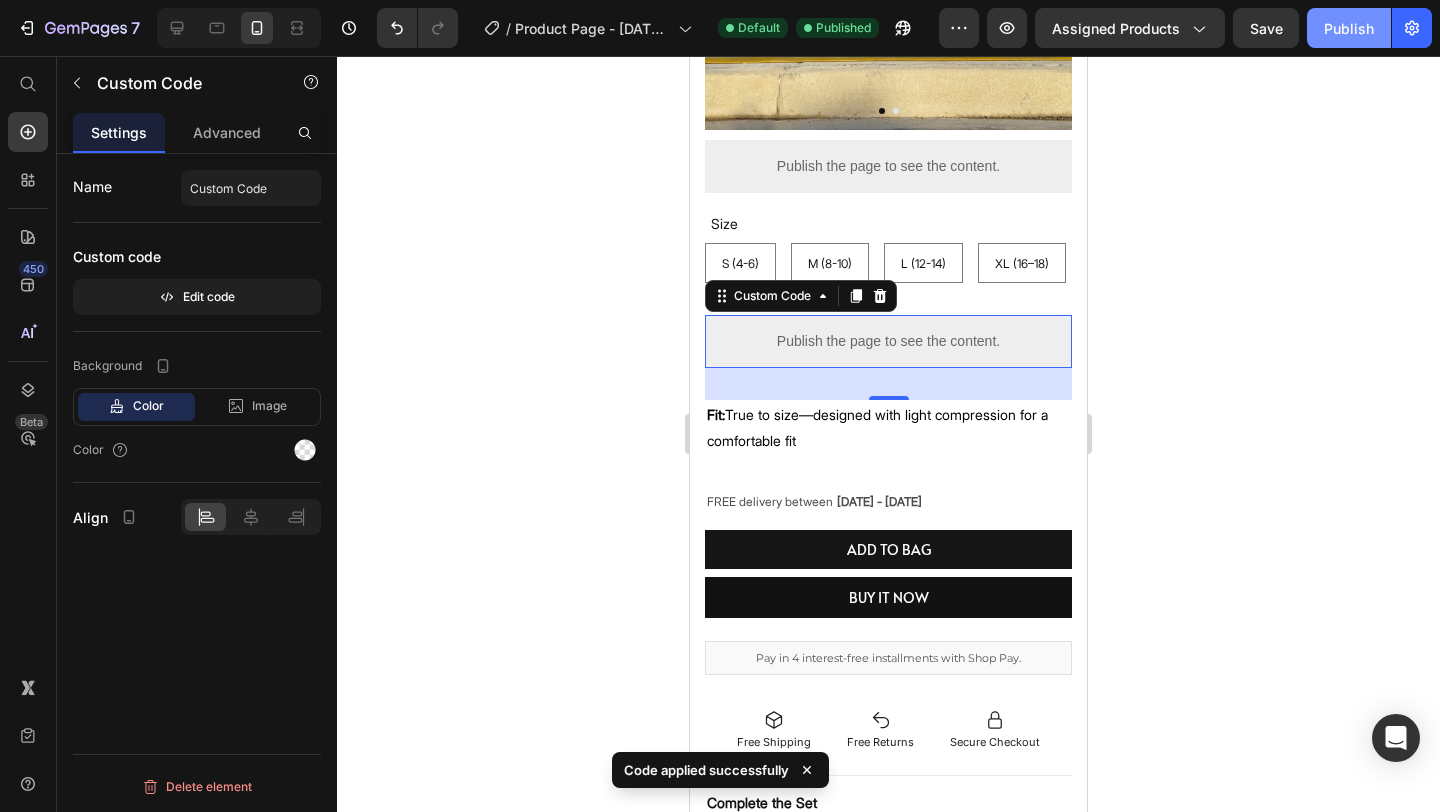 click on "Publish" at bounding box center (1349, 28) 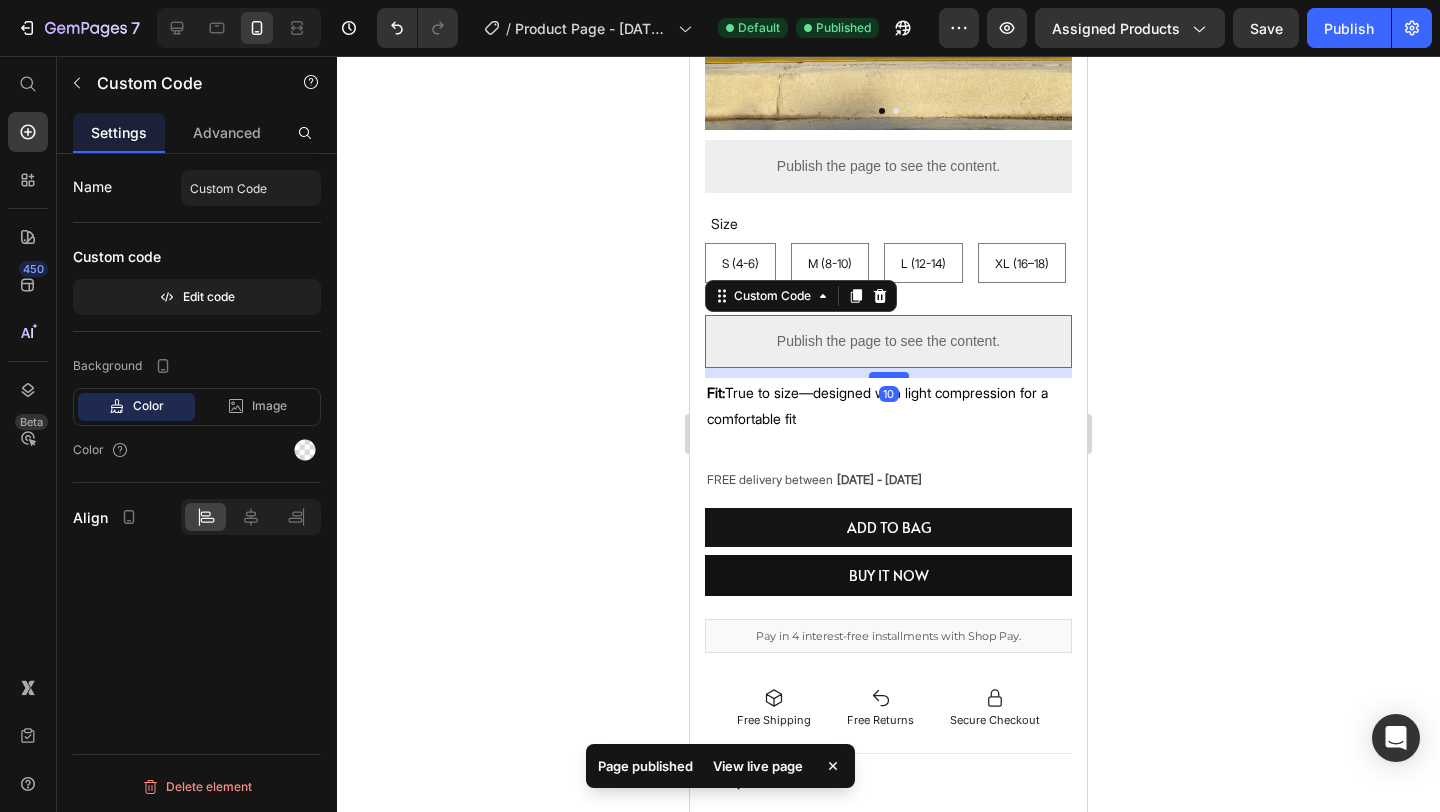 drag, startPoint x: 882, startPoint y: 399, endPoint x: 888, endPoint y: 377, distance: 22.803509 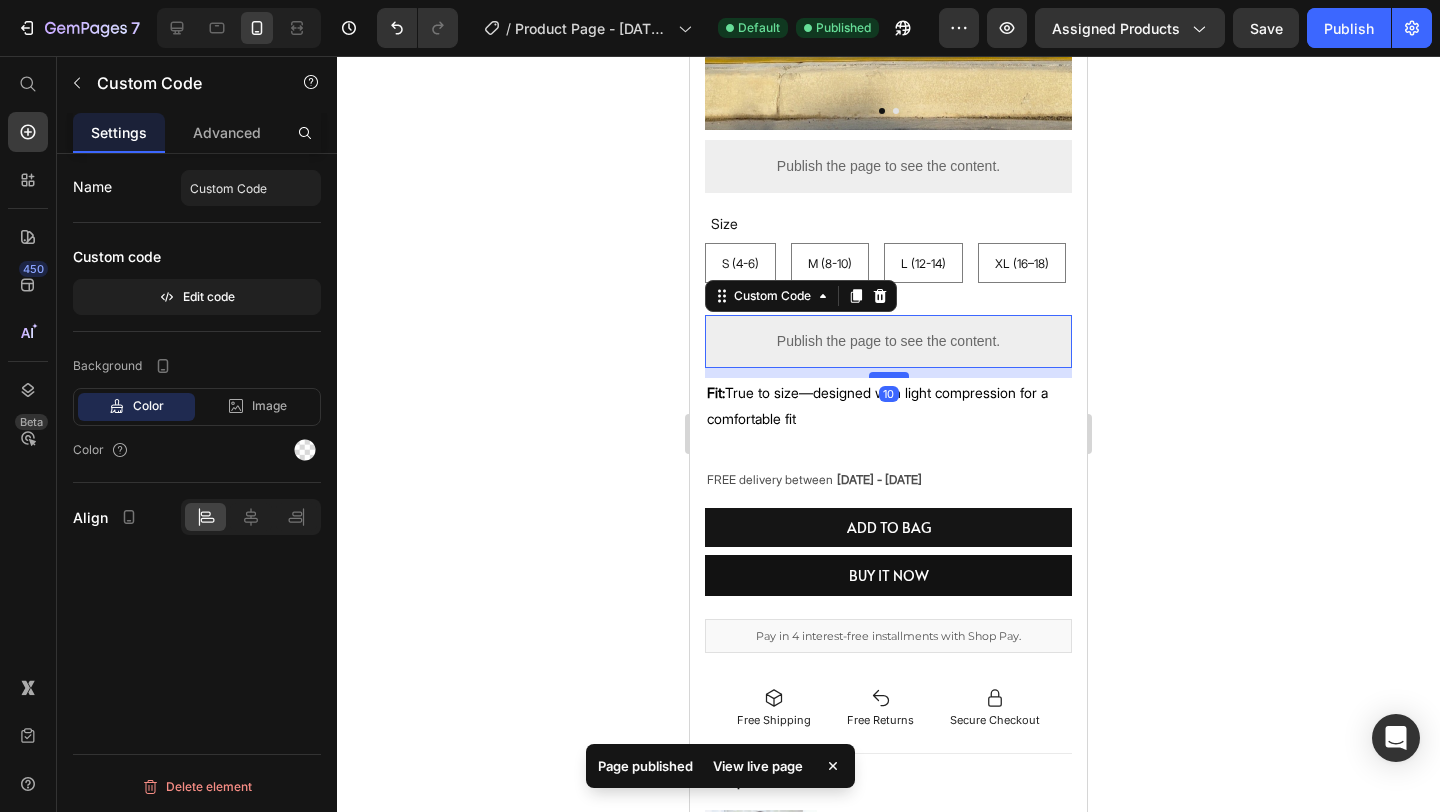 click at bounding box center (889, 375) 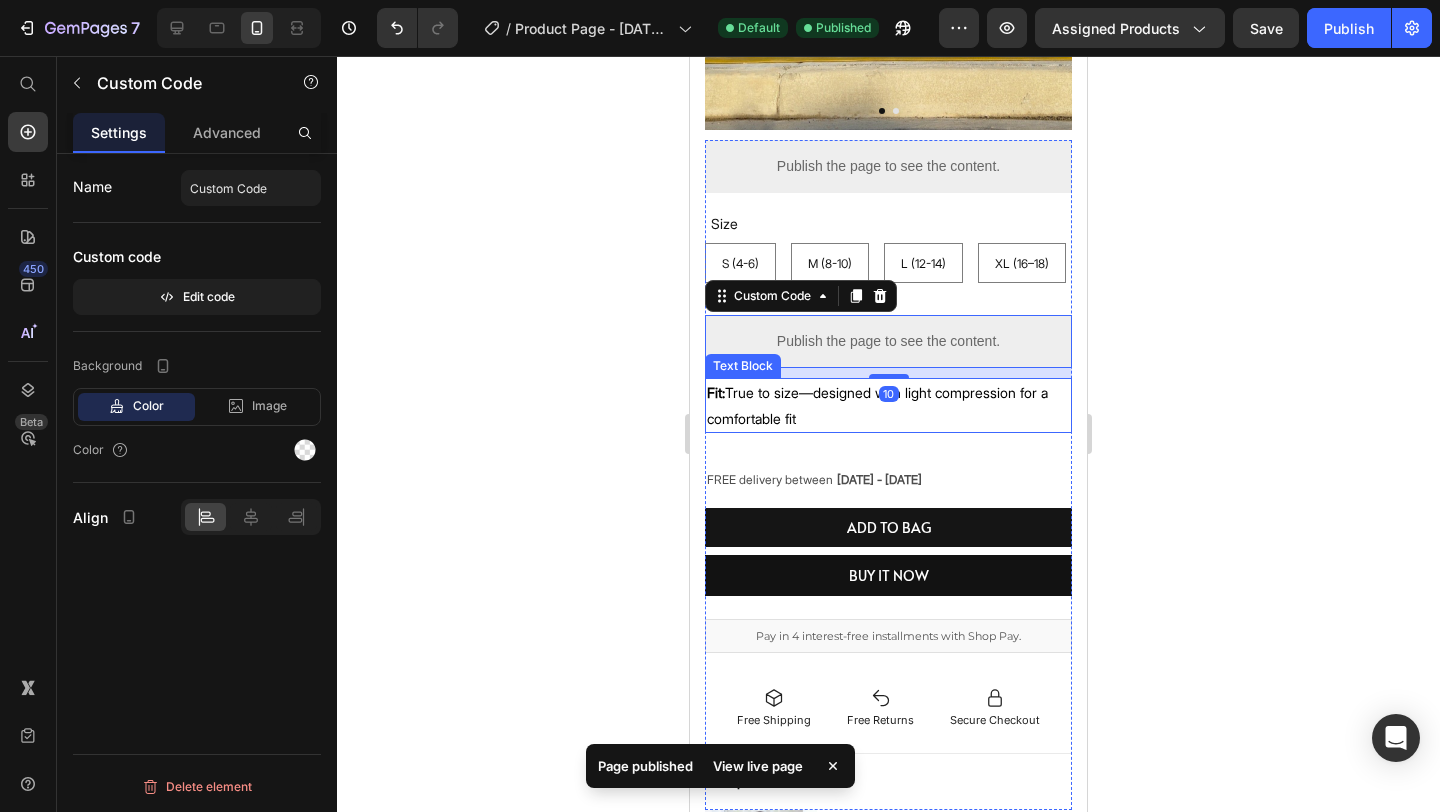 click on "Fit:  True to size—designed with light compression for a comfortable fit" at bounding box center [888, 405] 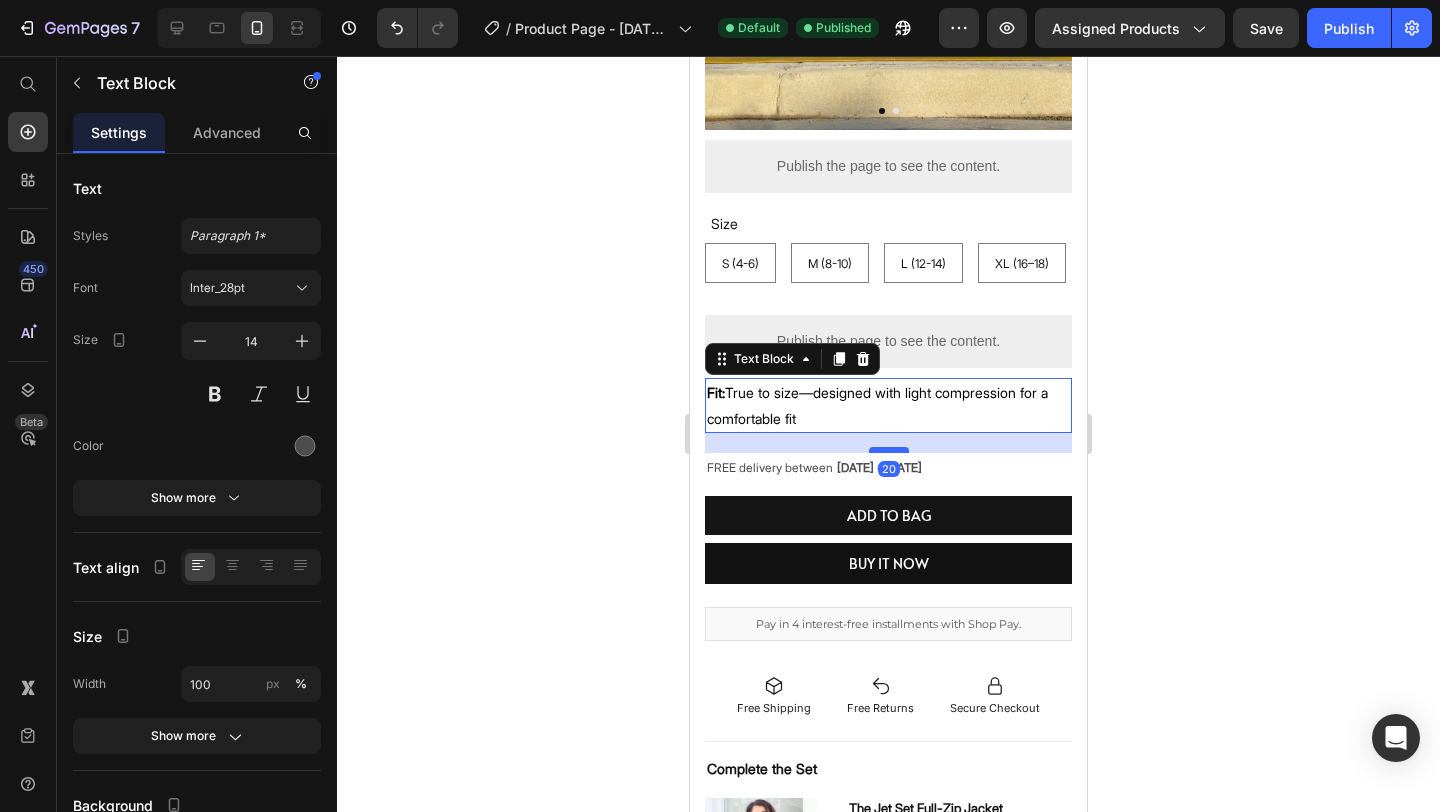 drag, startPoint x: 881, startPoint y: 461, endPoint x: 883, endPoint y: 449, distance: 12.165525 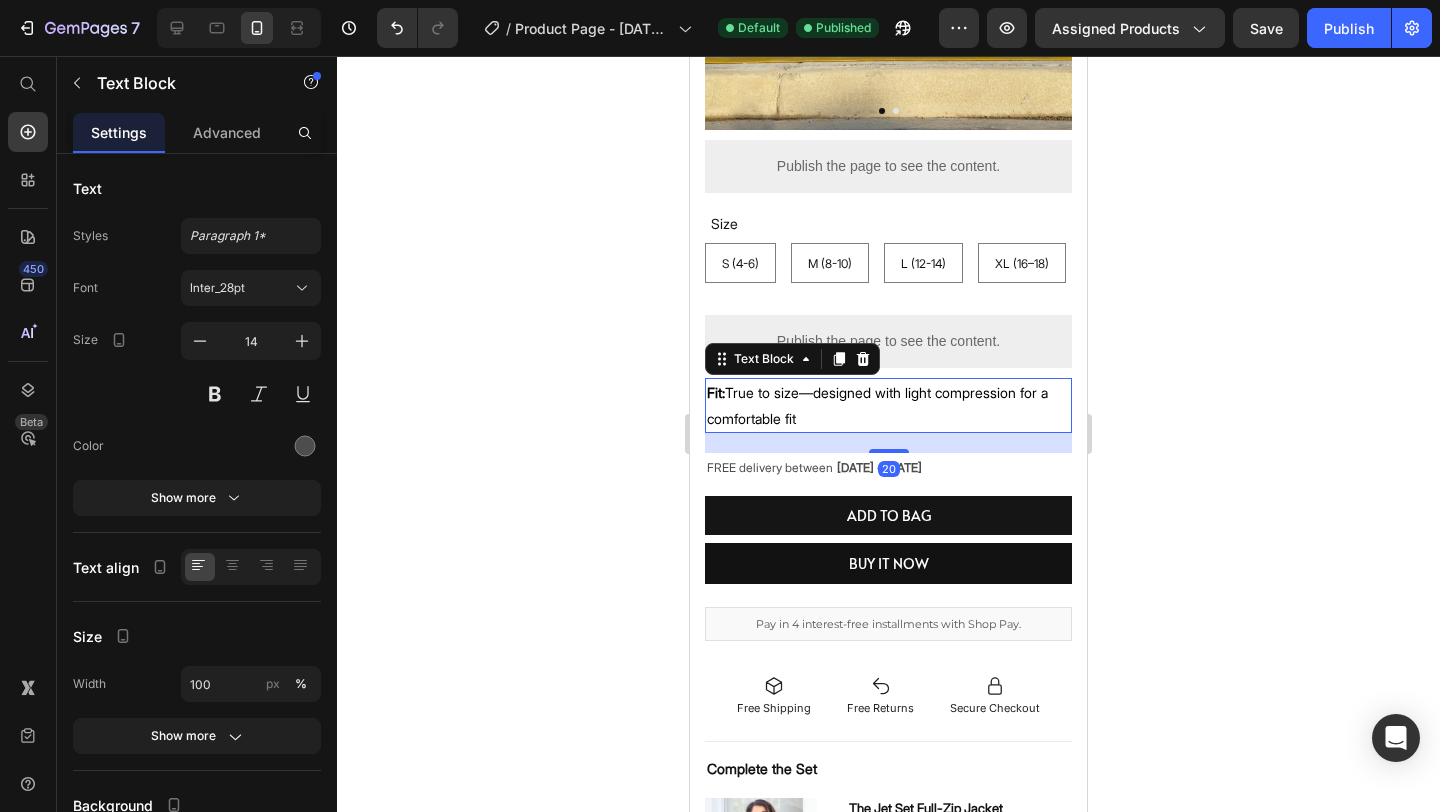 click 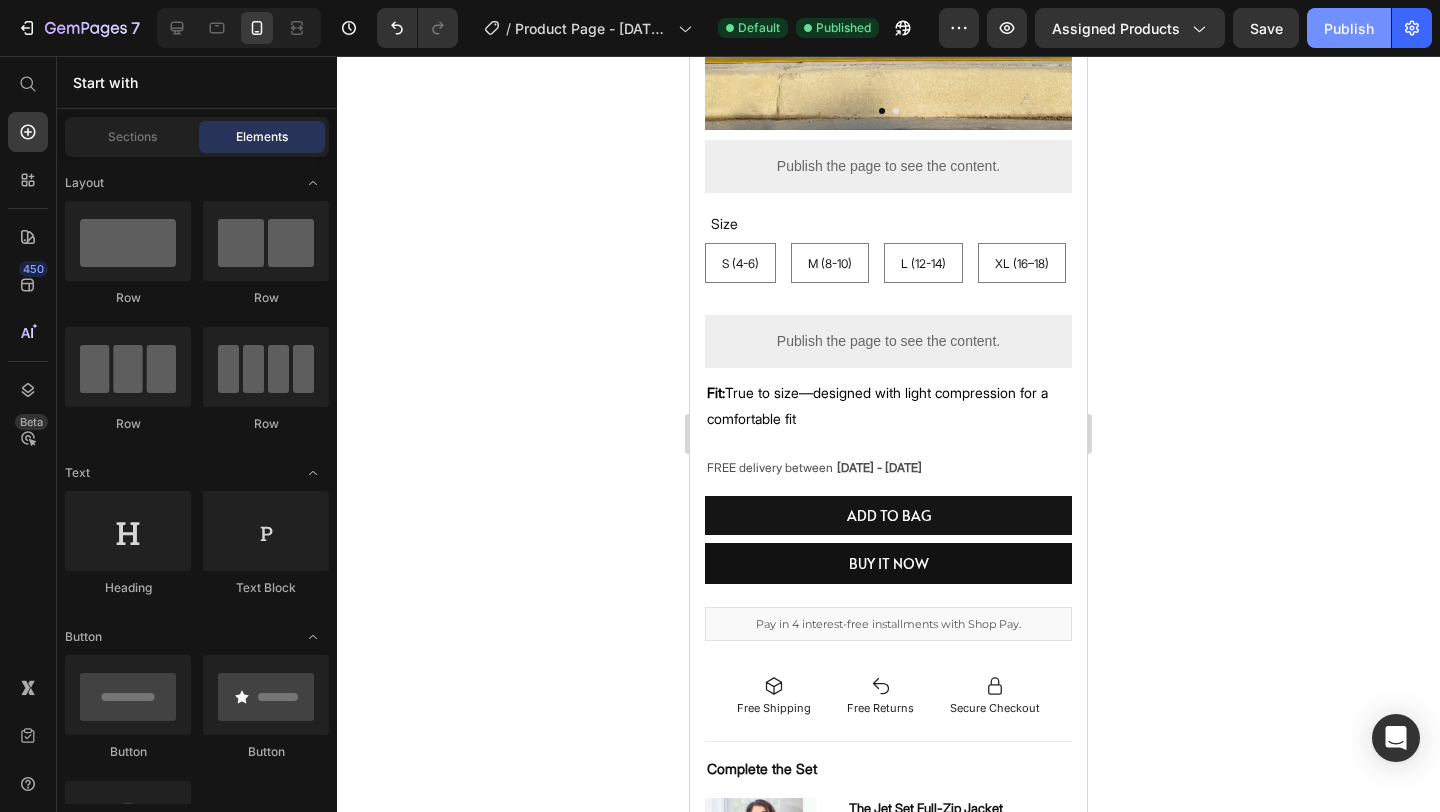 click on "Publish" 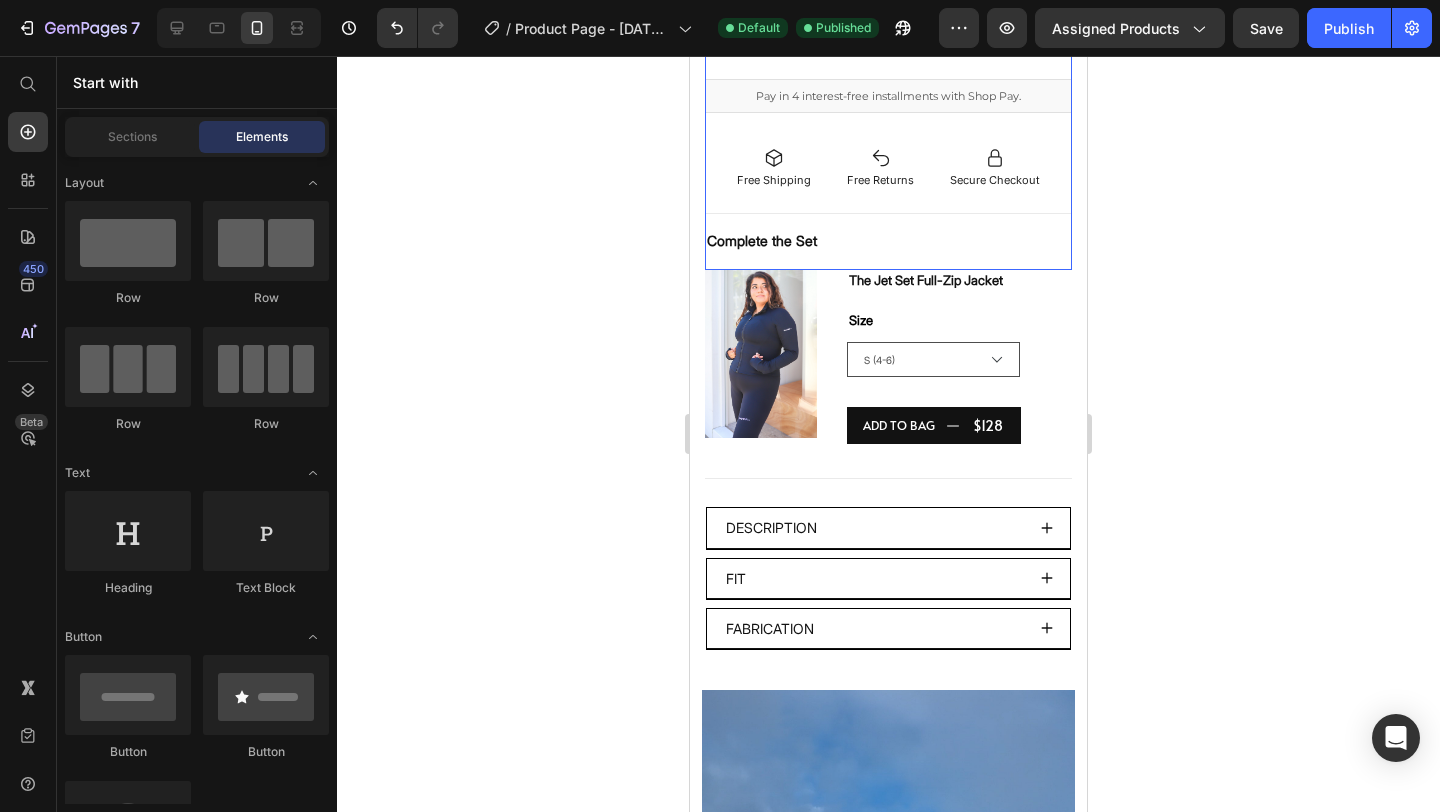 scroll, scrollTop: 1240, scrollLeft: 0, axis: vertical 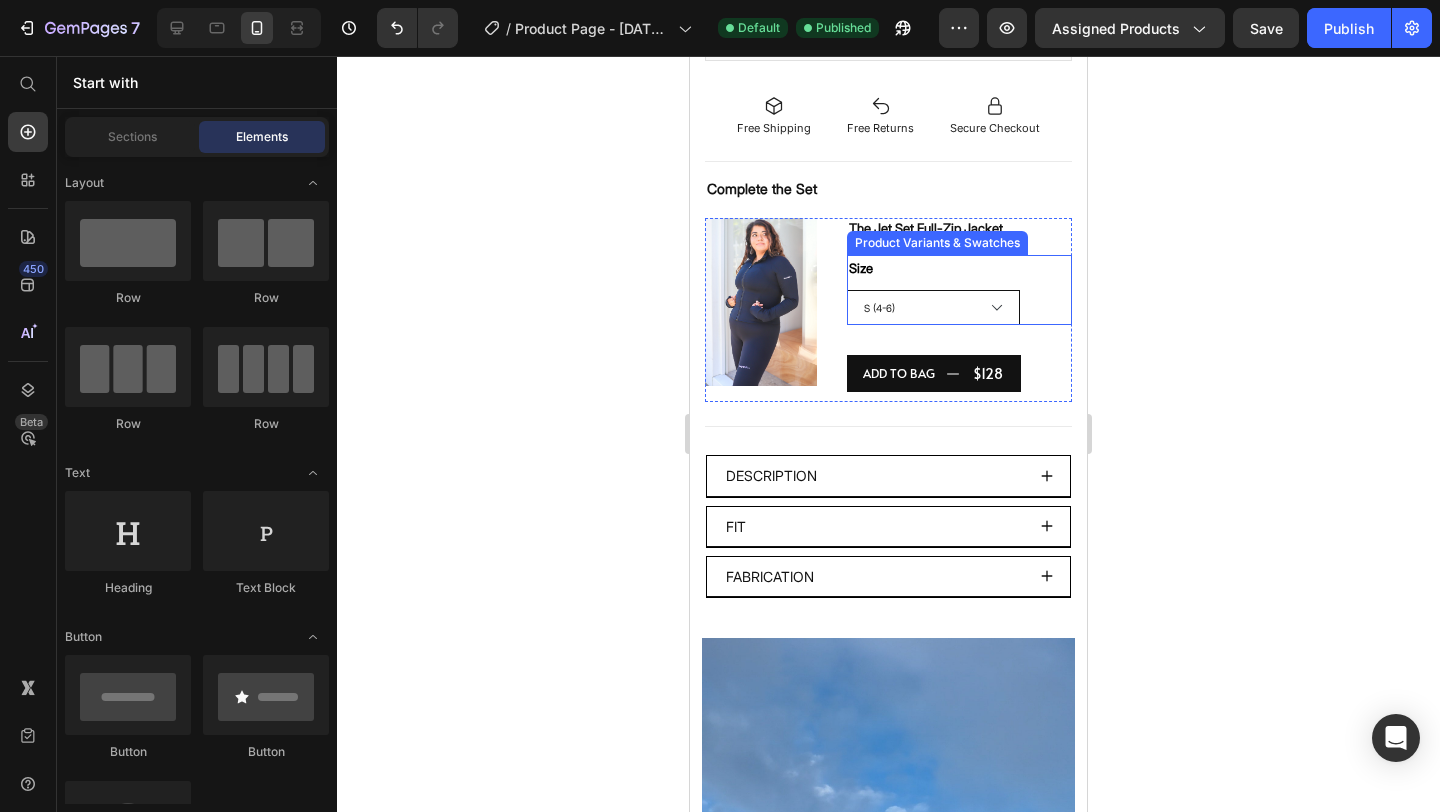 click on "Select Size S ([NUM]-[NUM]) M ([NUM]-[NUM]) L([NUM]-[NUM]) XL ([NUM]-[NUM])" at bounding box center (933, 307) 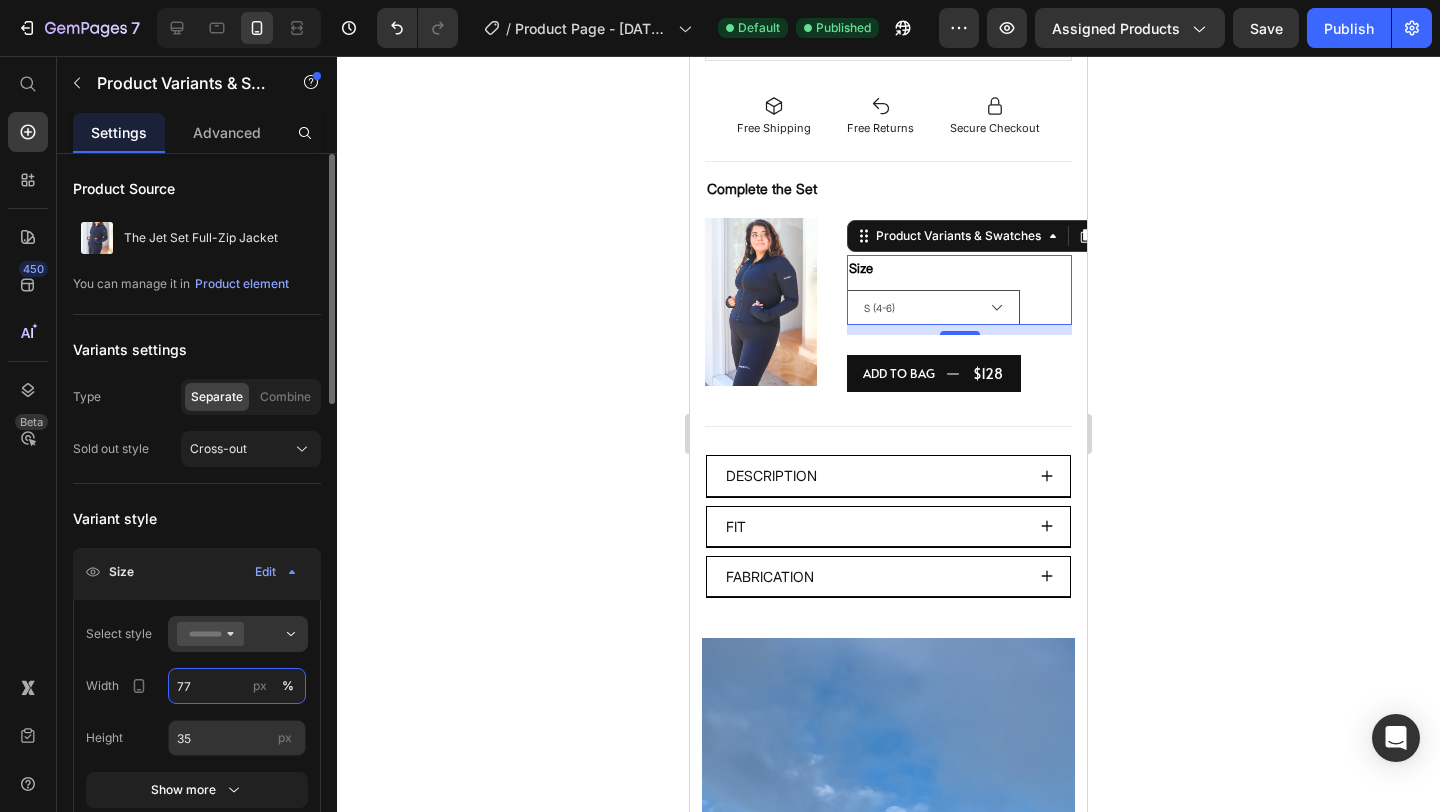 click on "77" at bounding box center (237, 686) 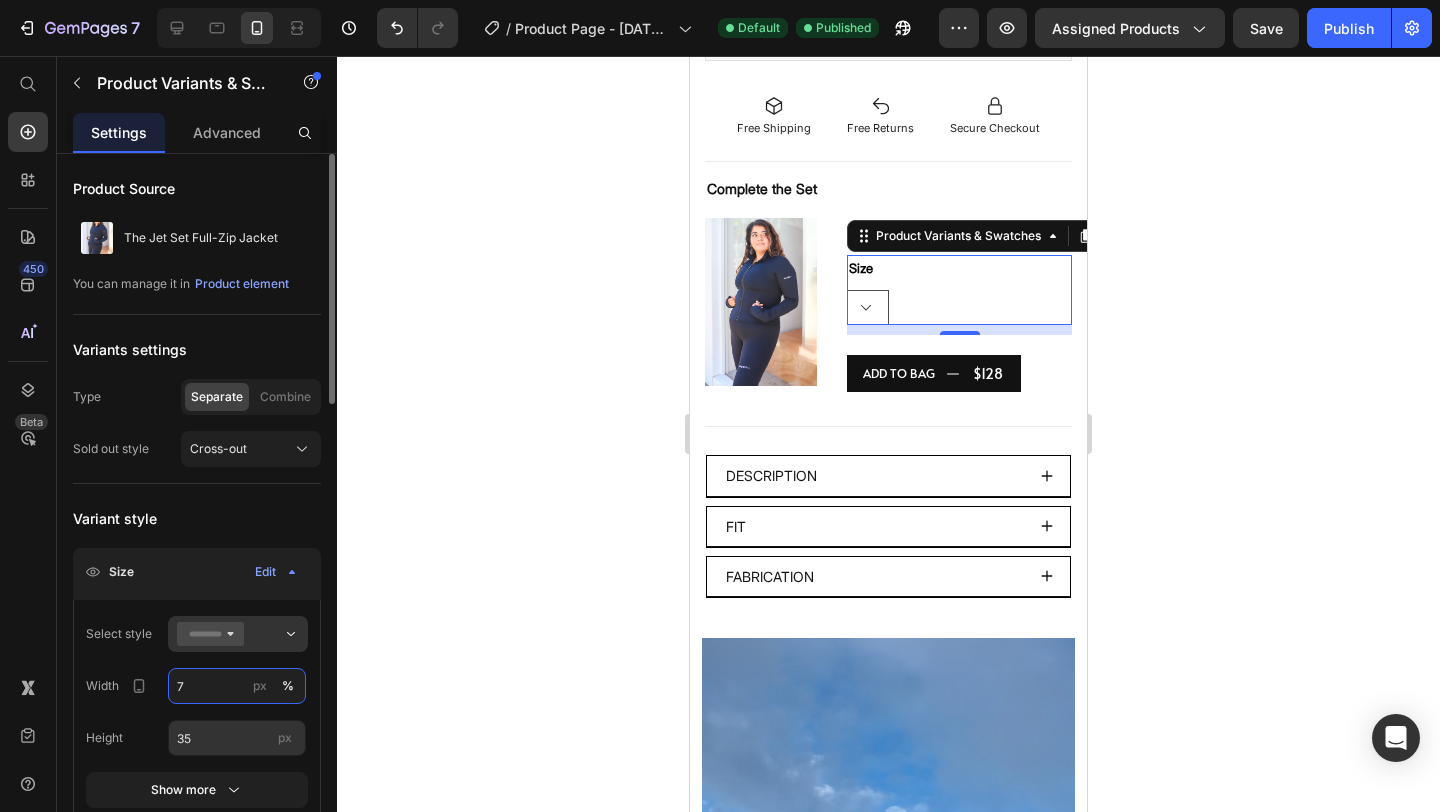 type on "70" 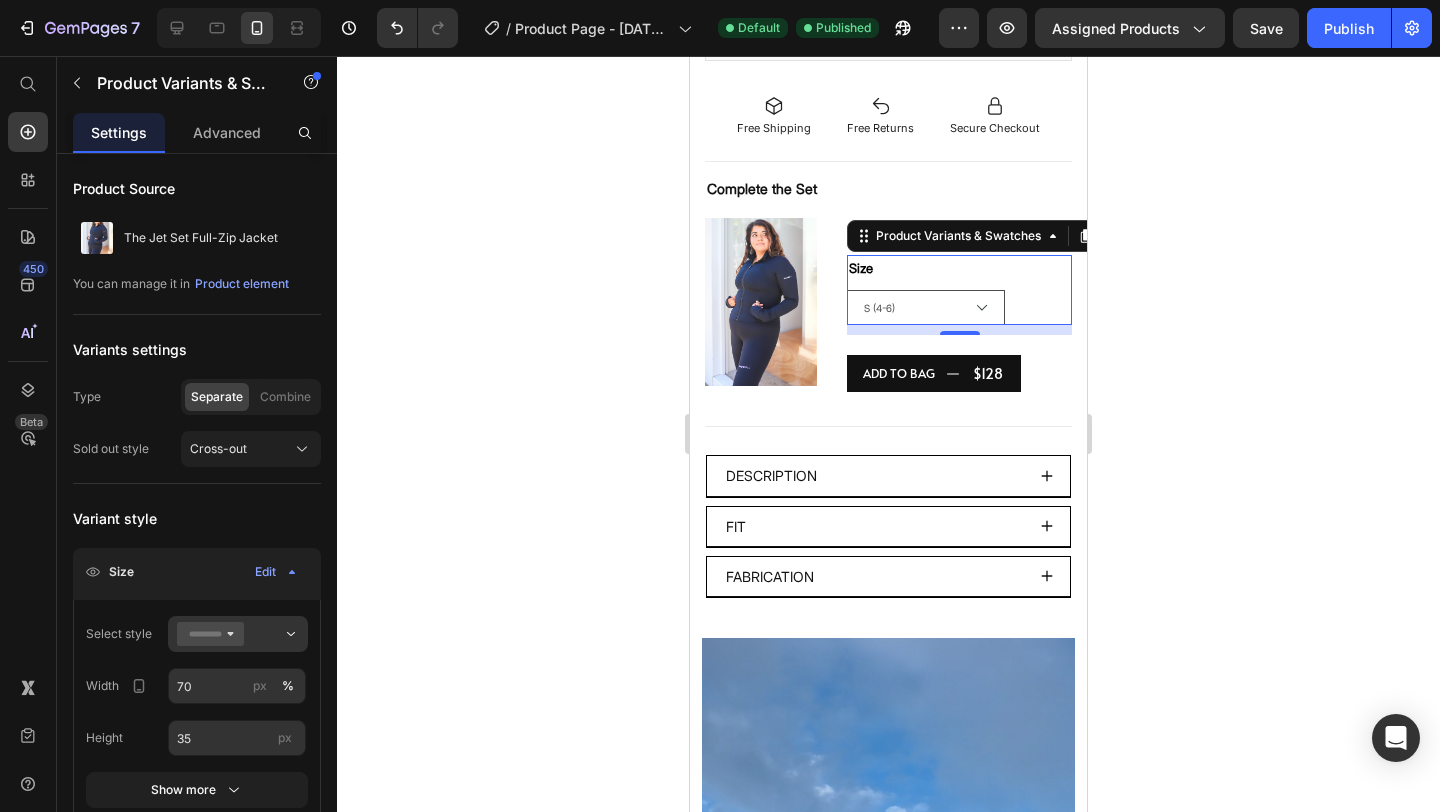 click 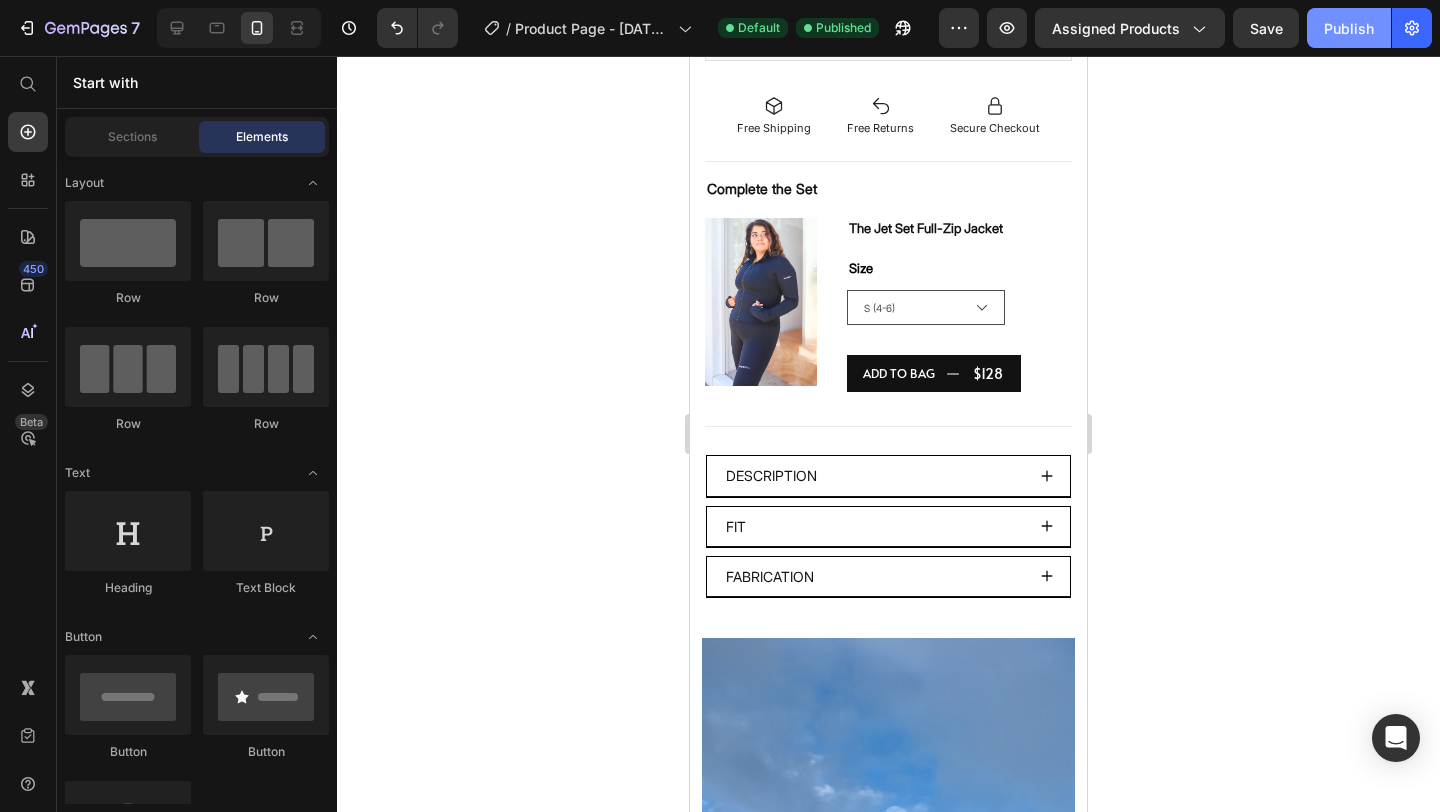 click on "Publish" at bounding box center [1349, 28] 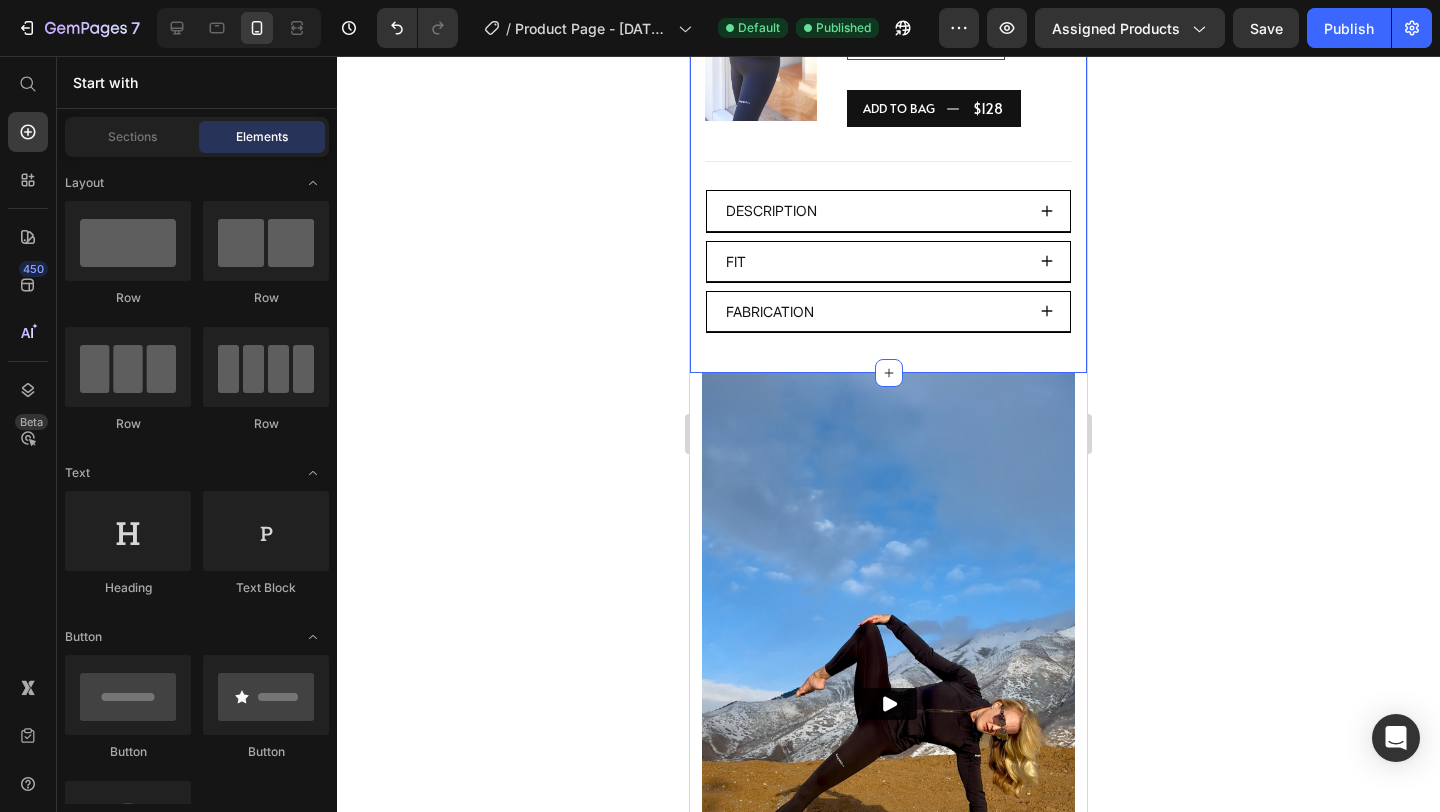 scroll, scrollTop: 1670, scrollLeft: 0, axis: vertical 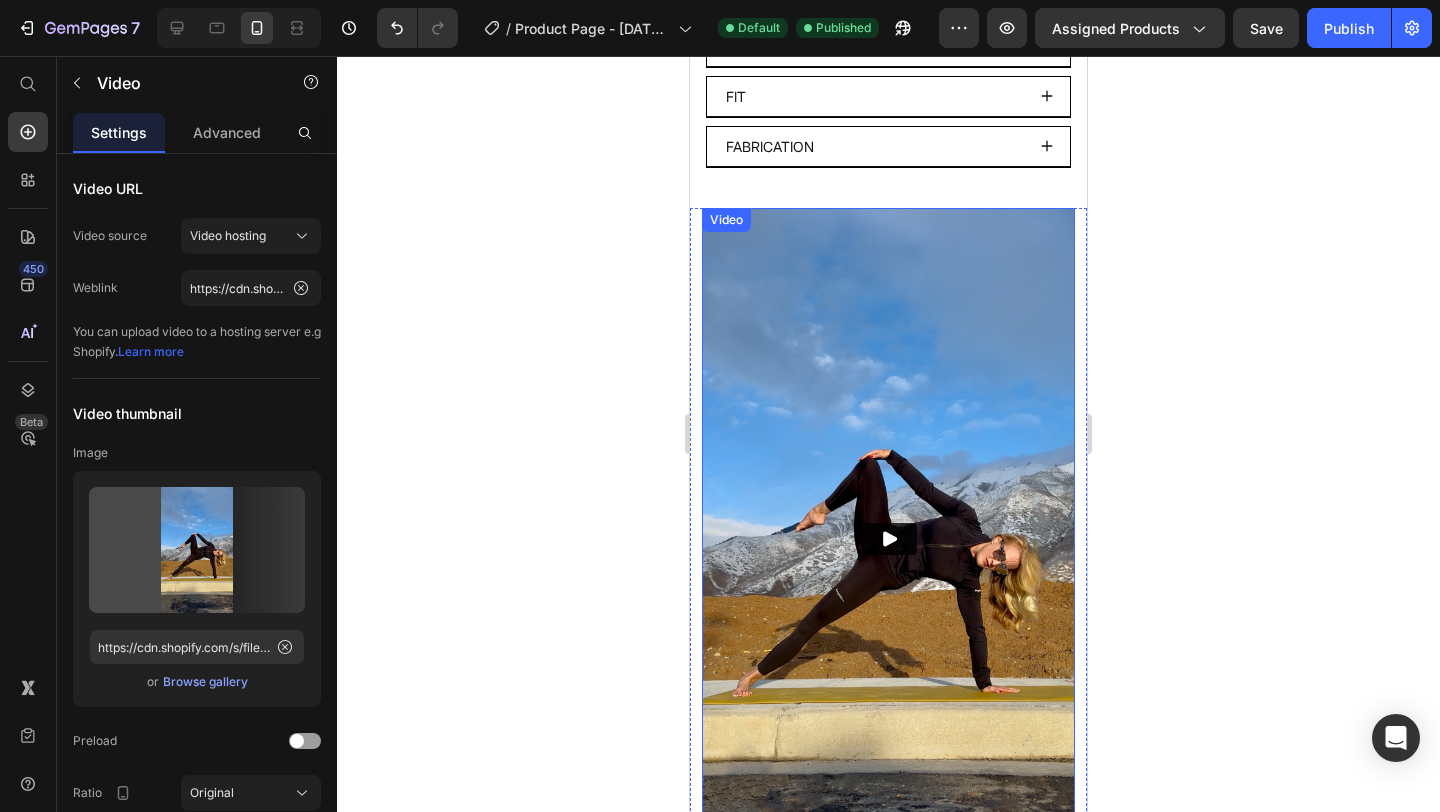 click at bounding box center [888, 539] 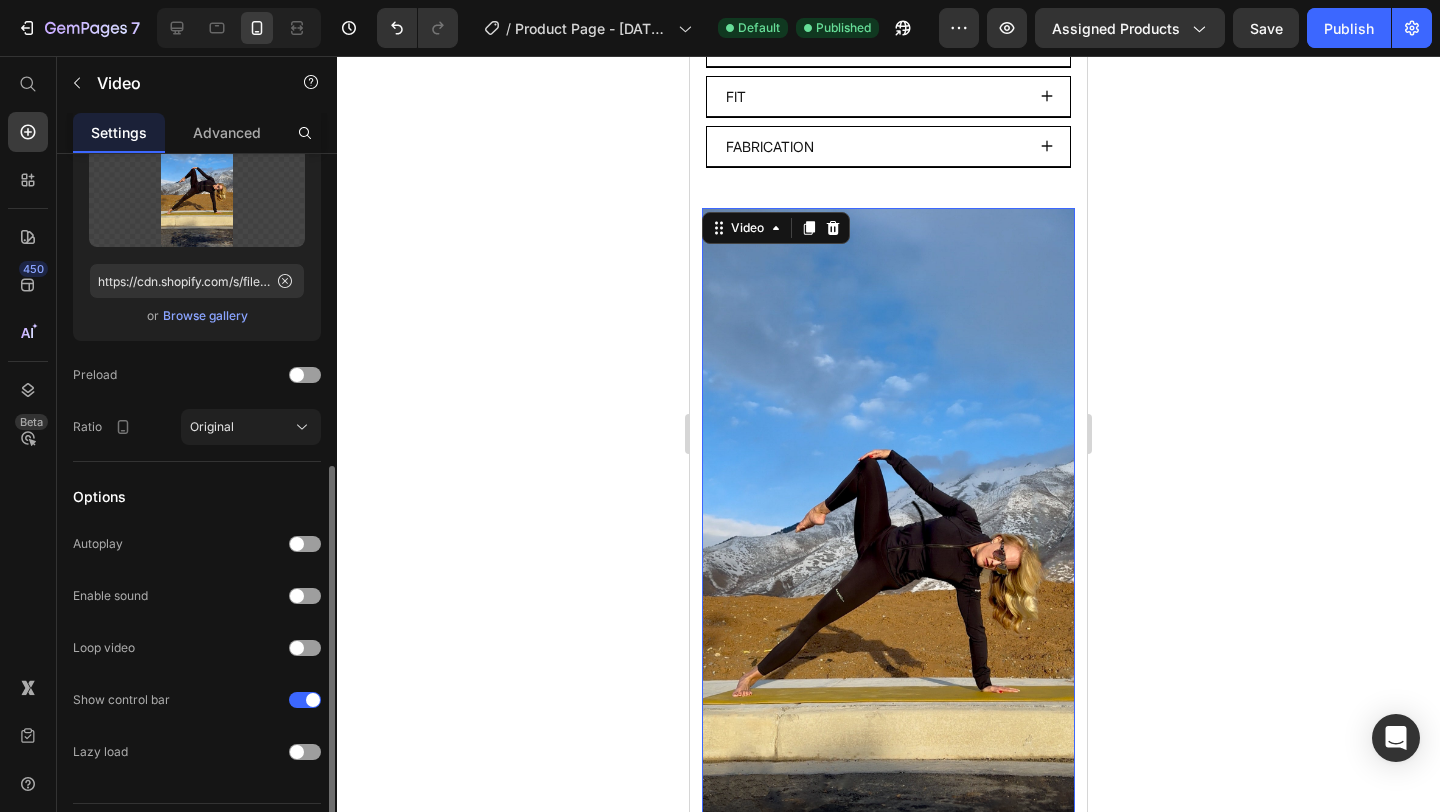 scroll, scrollTop: 415, scrollLeft: 0, axis: vertical 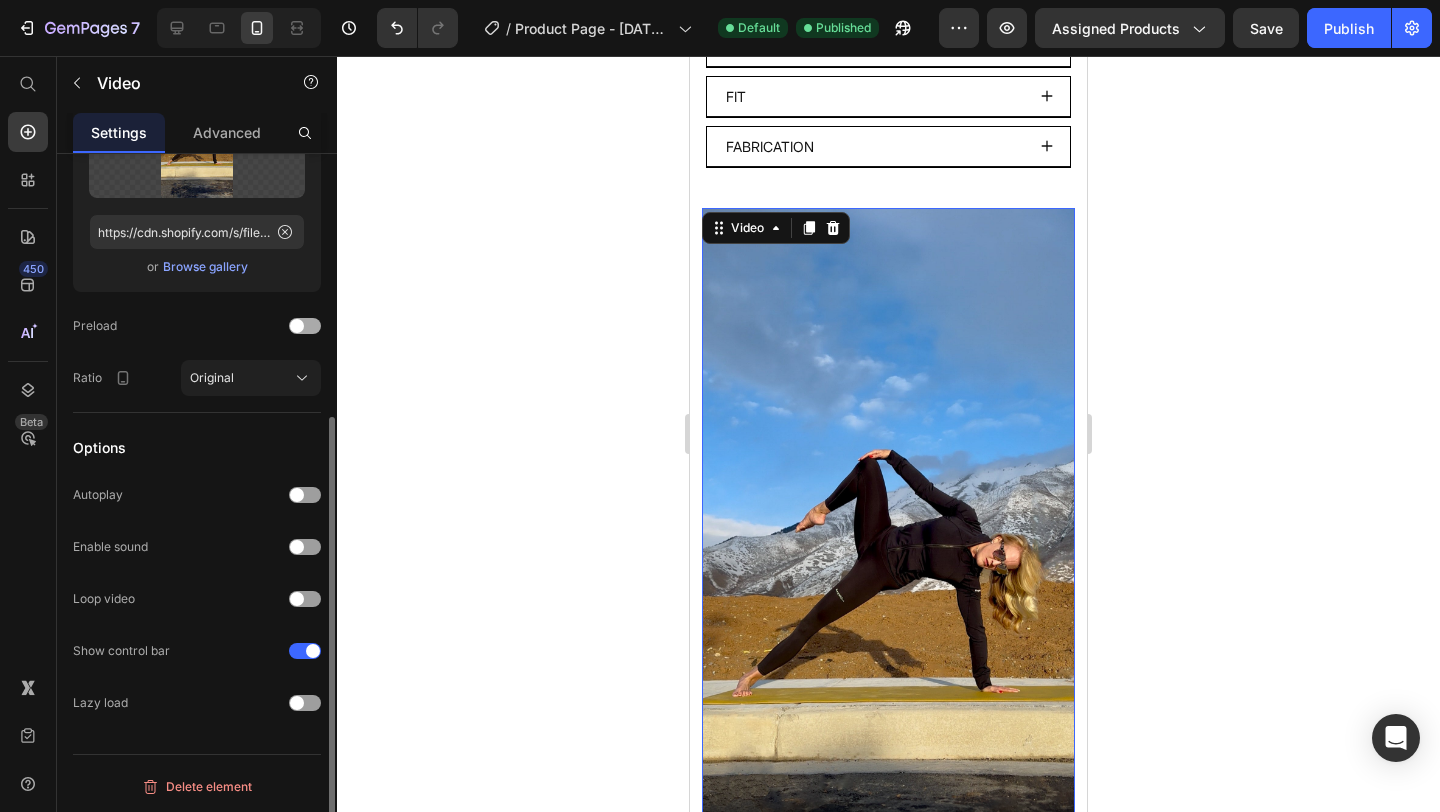 click at bounding box center [305, 326] 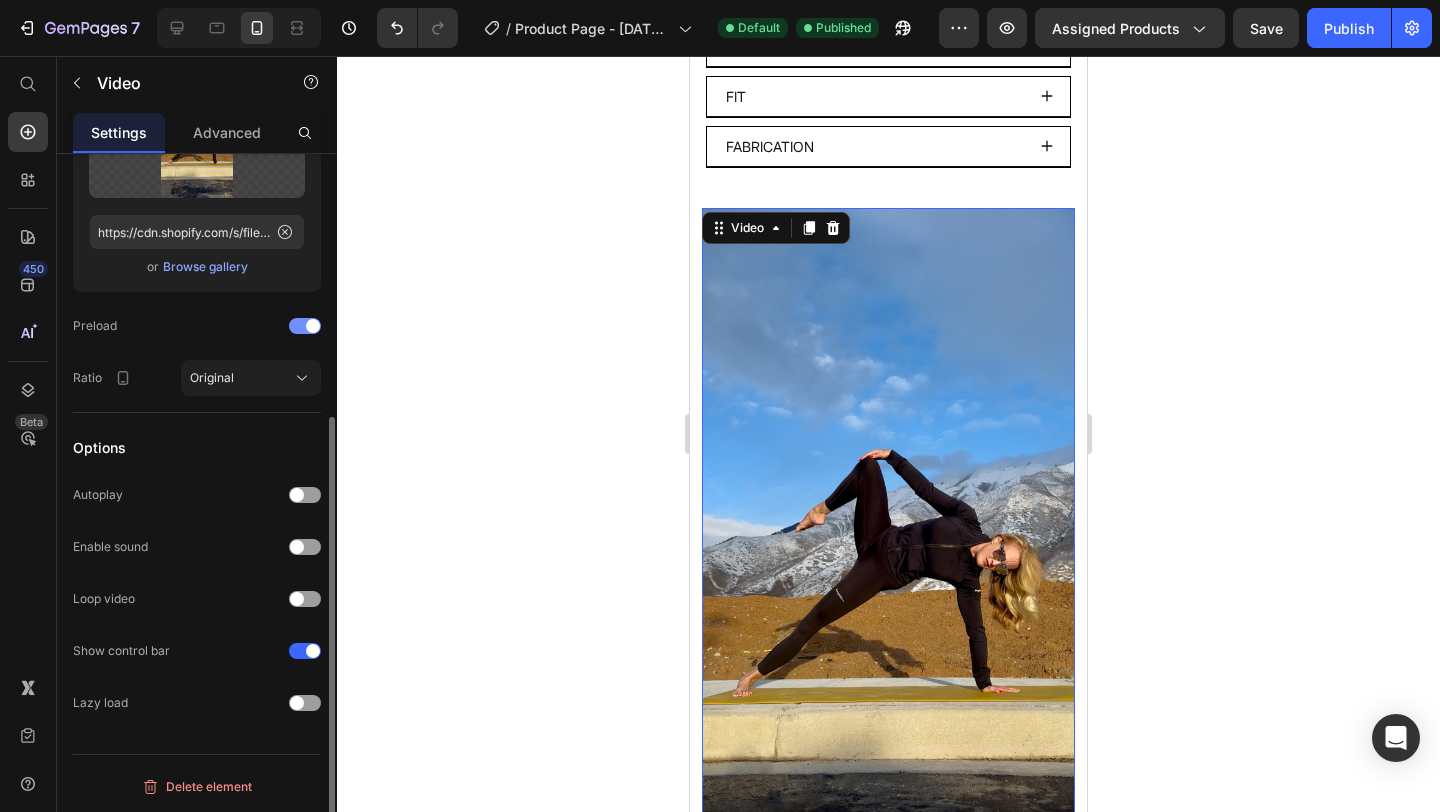 click on "Preload" 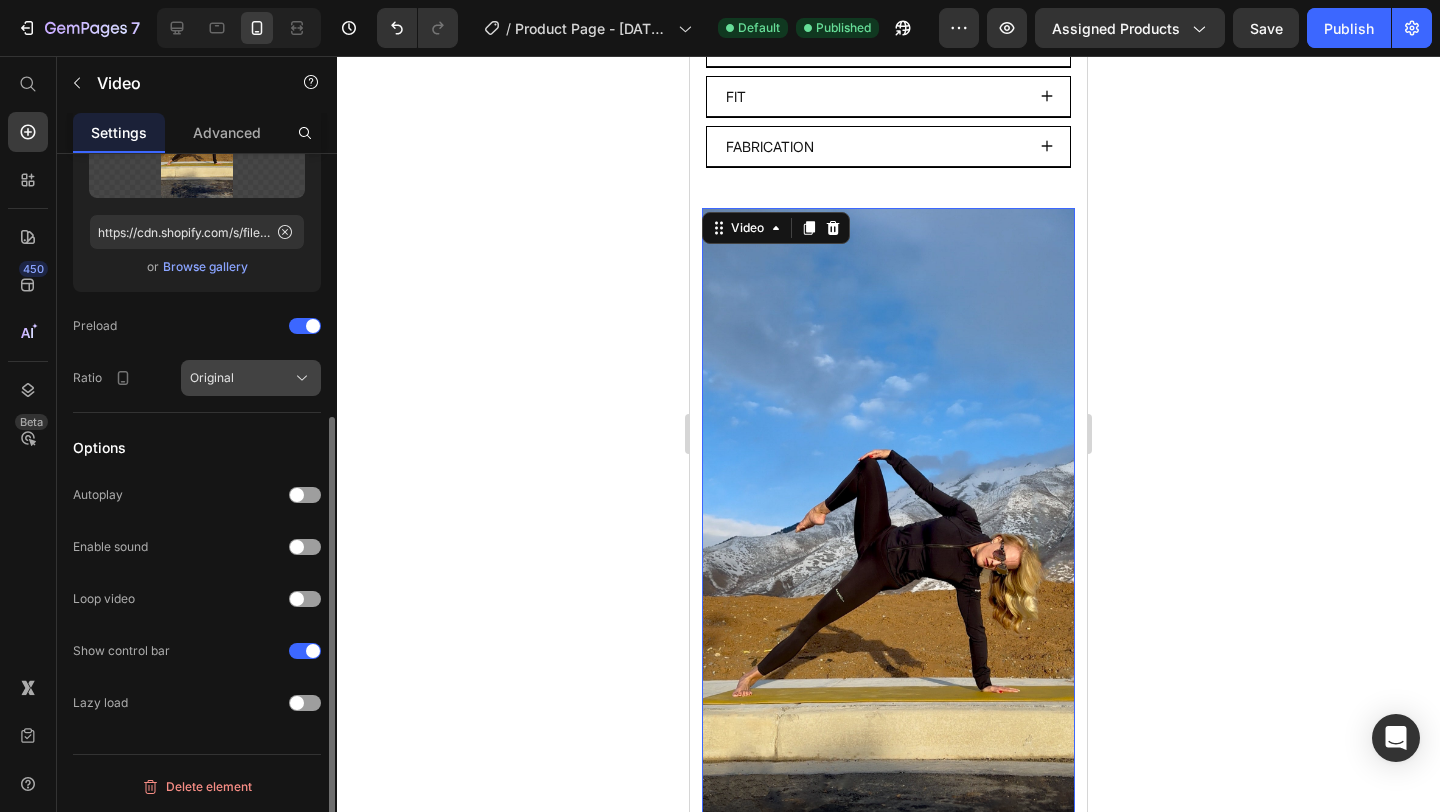 click 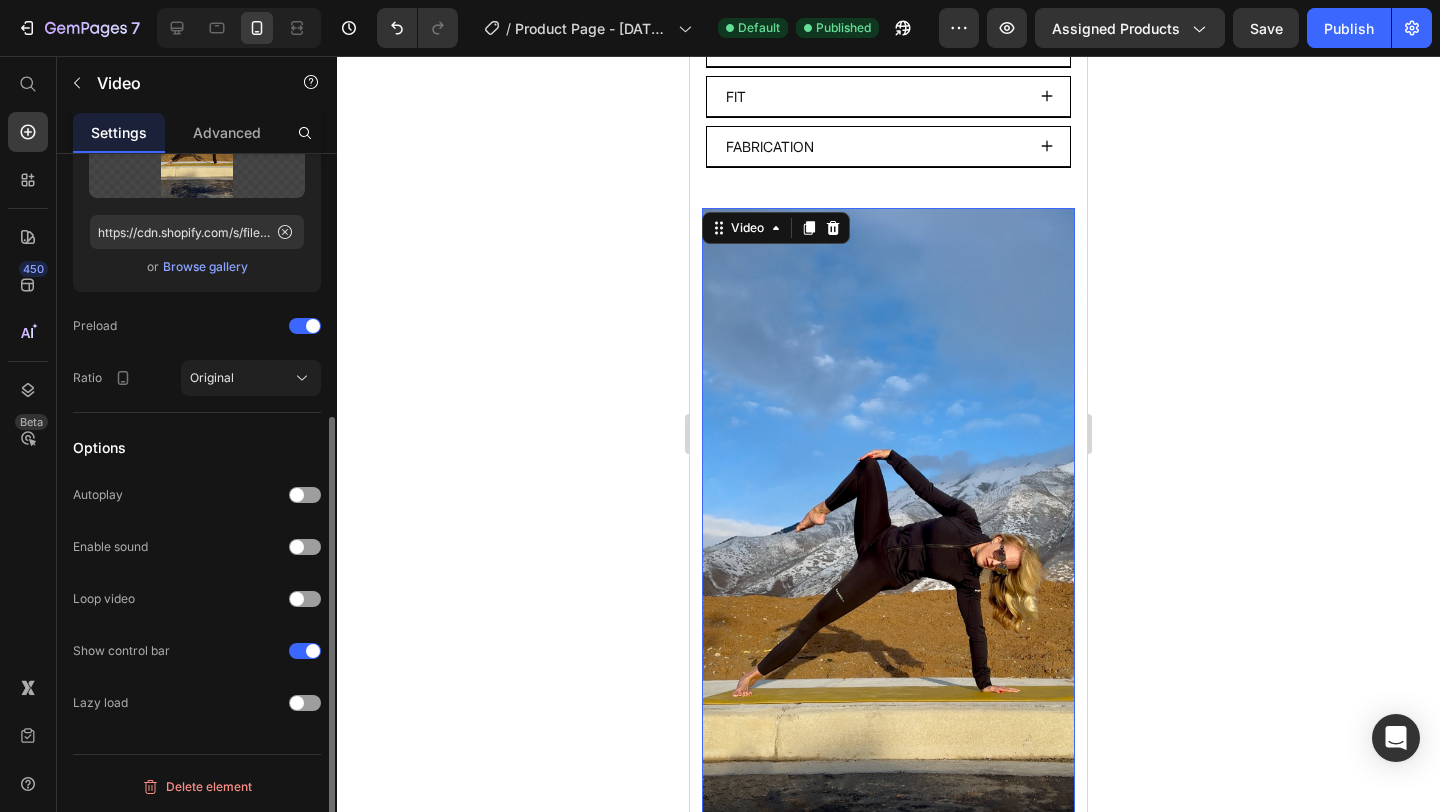 click on "Video thumbnail Image Upload Image [URL] or Browse gallery Preload Ratio Original" 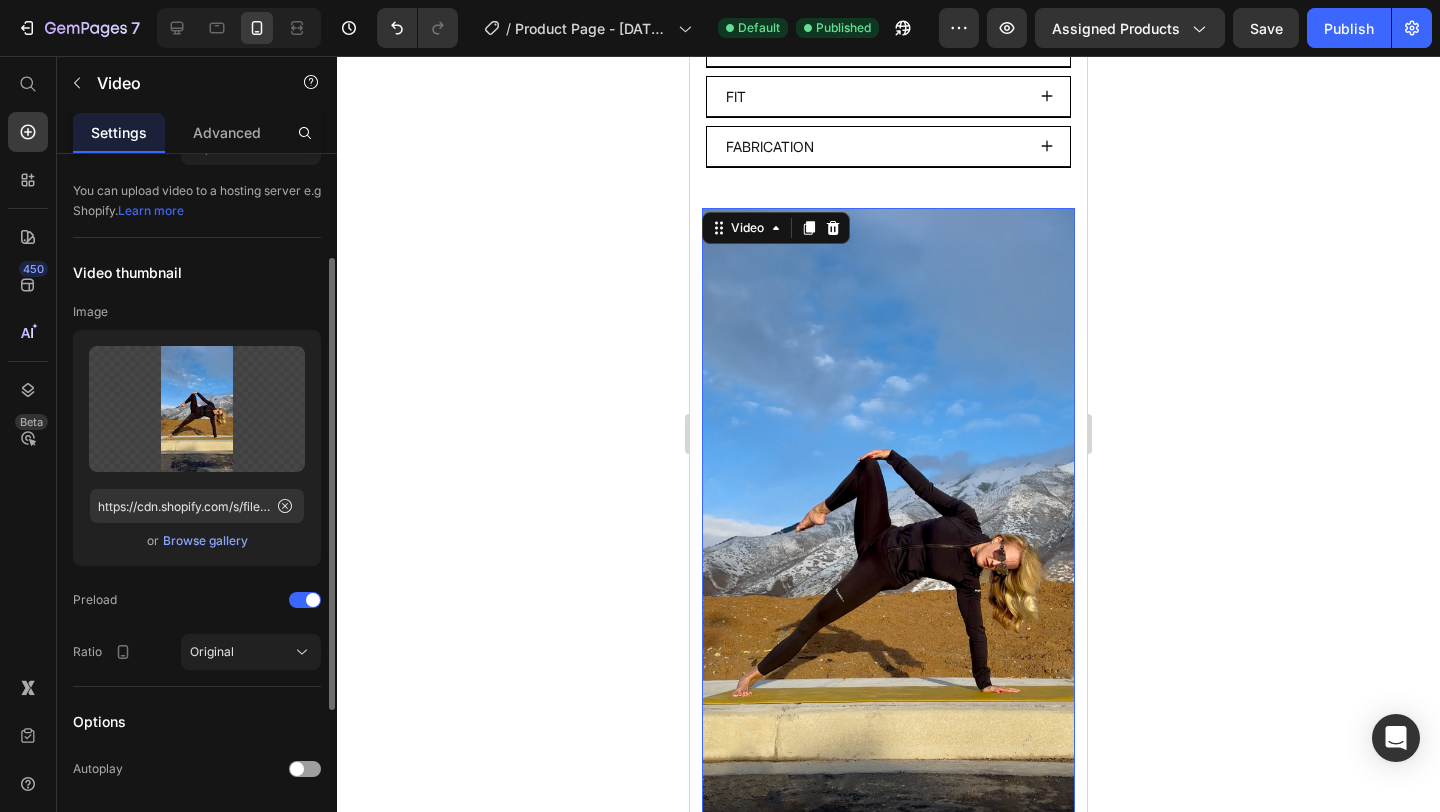 scroll, scrollTop: 0, scrollLeft: 0, axis: both 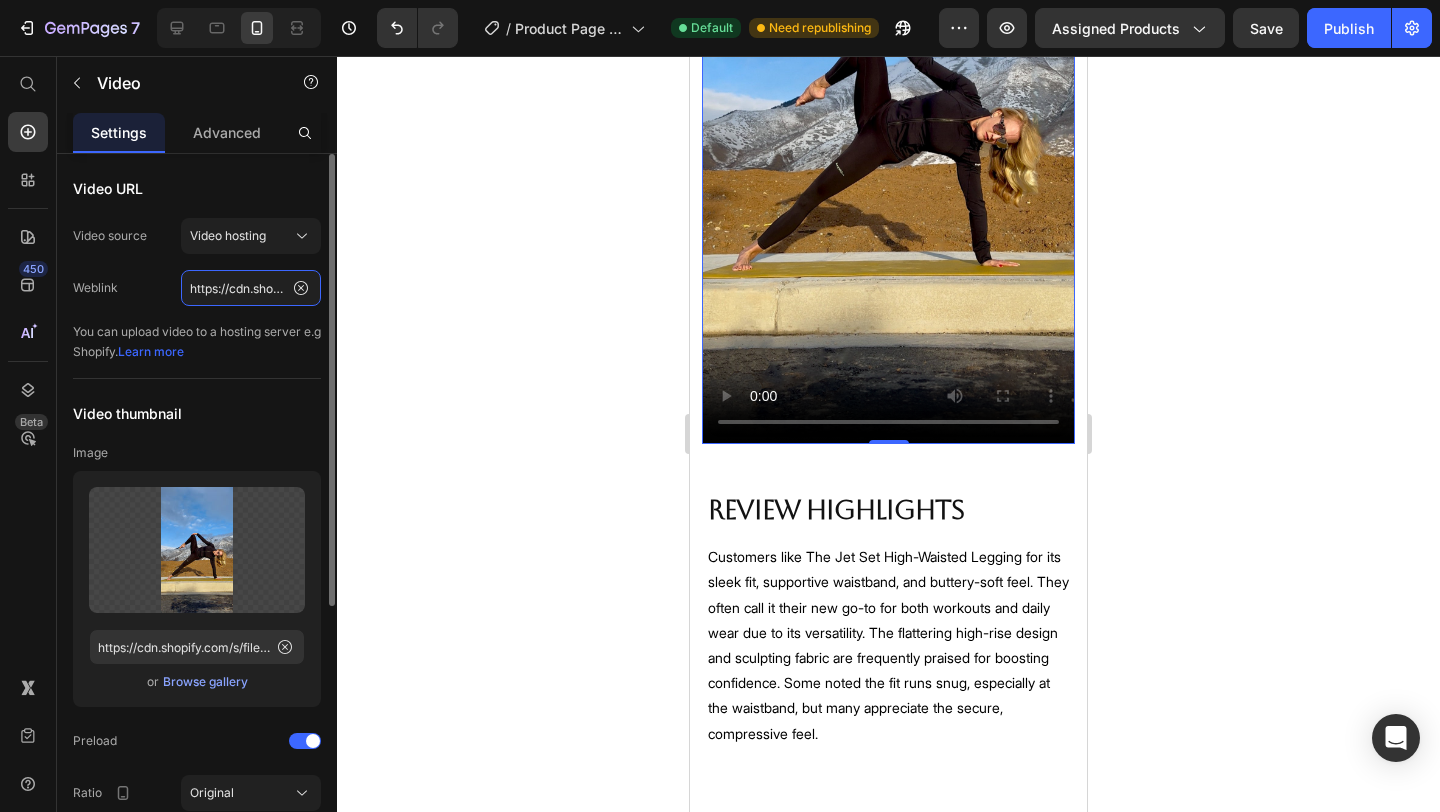 click on "https://cdn.shopify.com/videos/c/o/v/f4ee5856f89f4a7fa3878f309f761cb8.mp4" 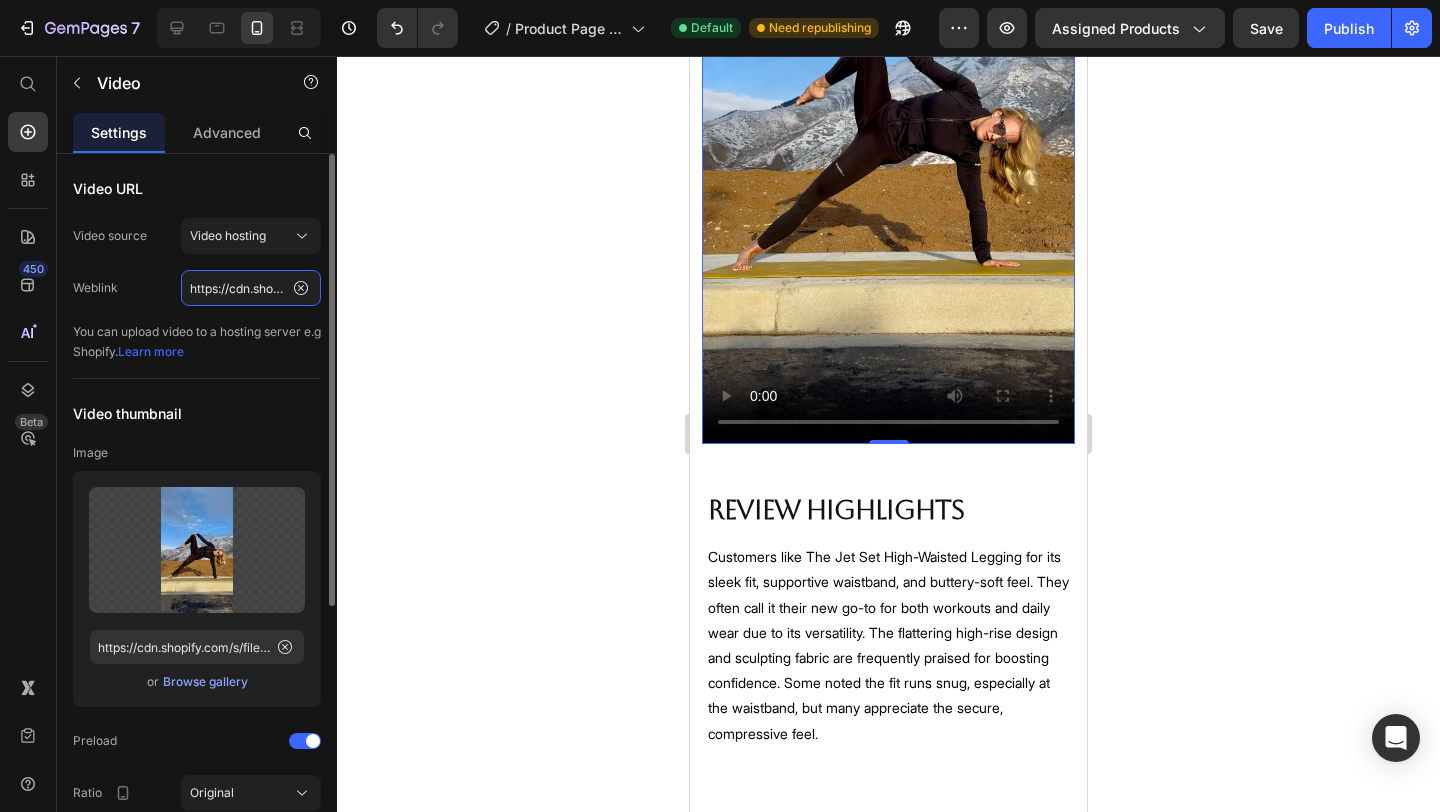 click on "https://cdn.shopify.com/videos/c/o/v/f4ee5856f89f4a7fa3878f309f761cb8.mp4" 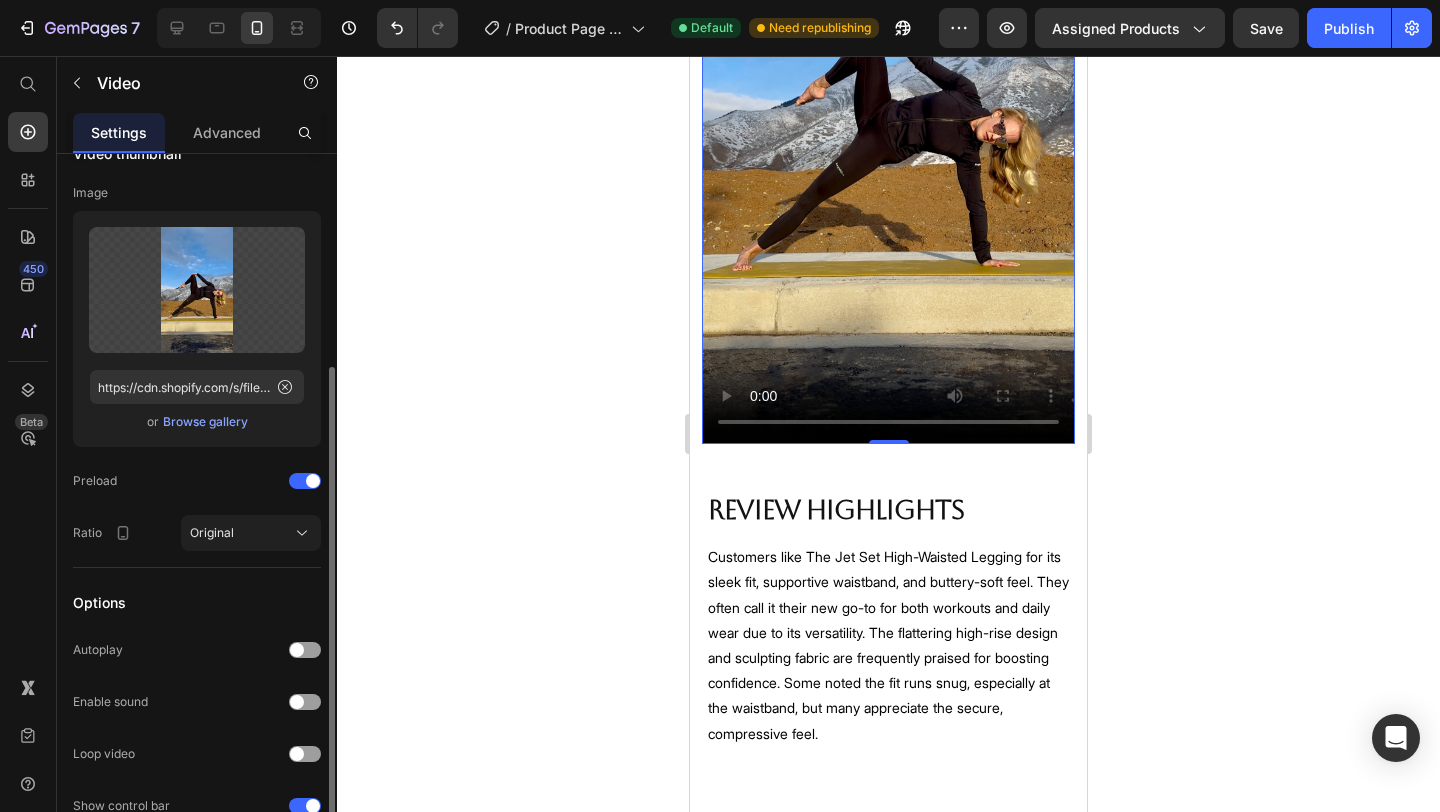 scroll, scrollTop: 415, scrollLeft: 0, axis: vertical 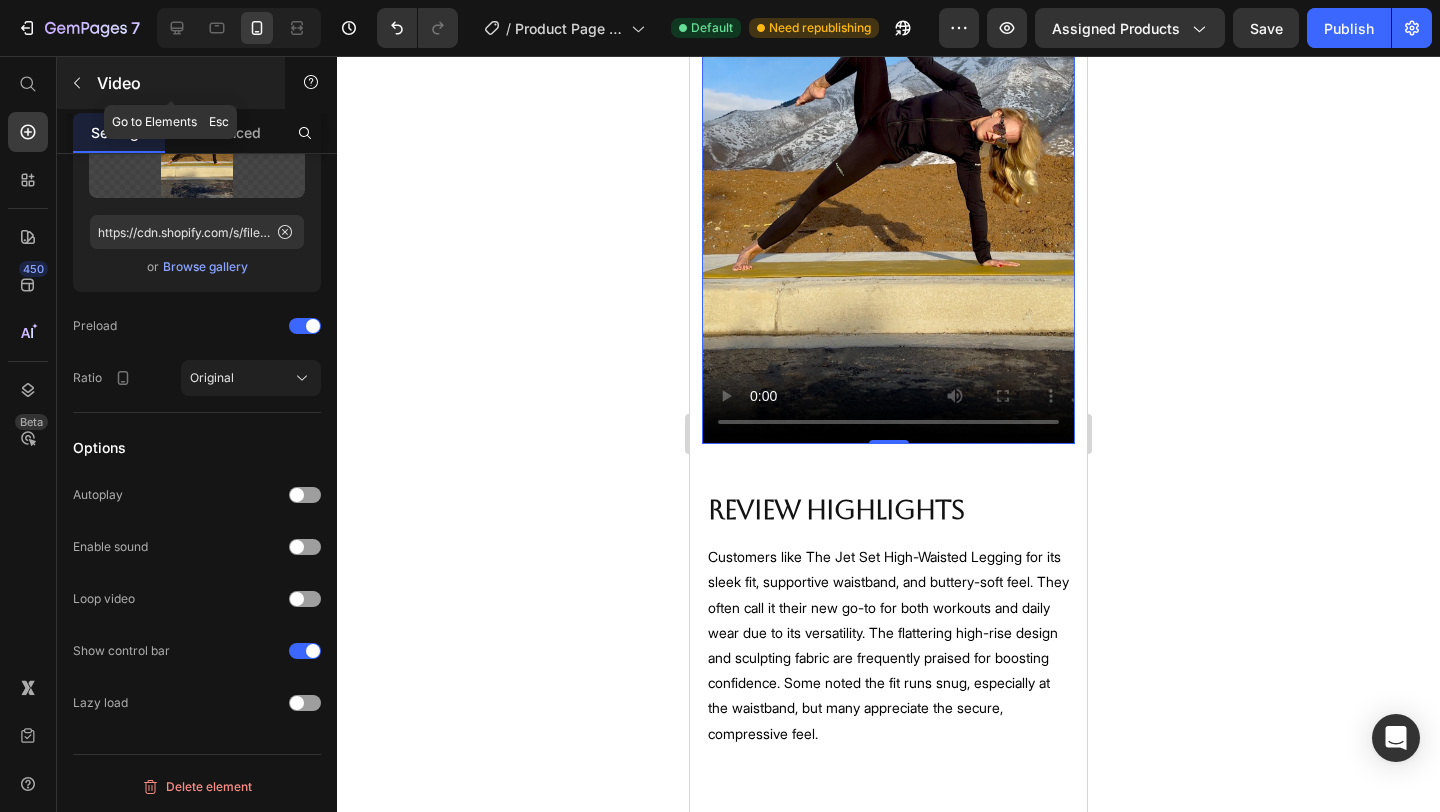 click 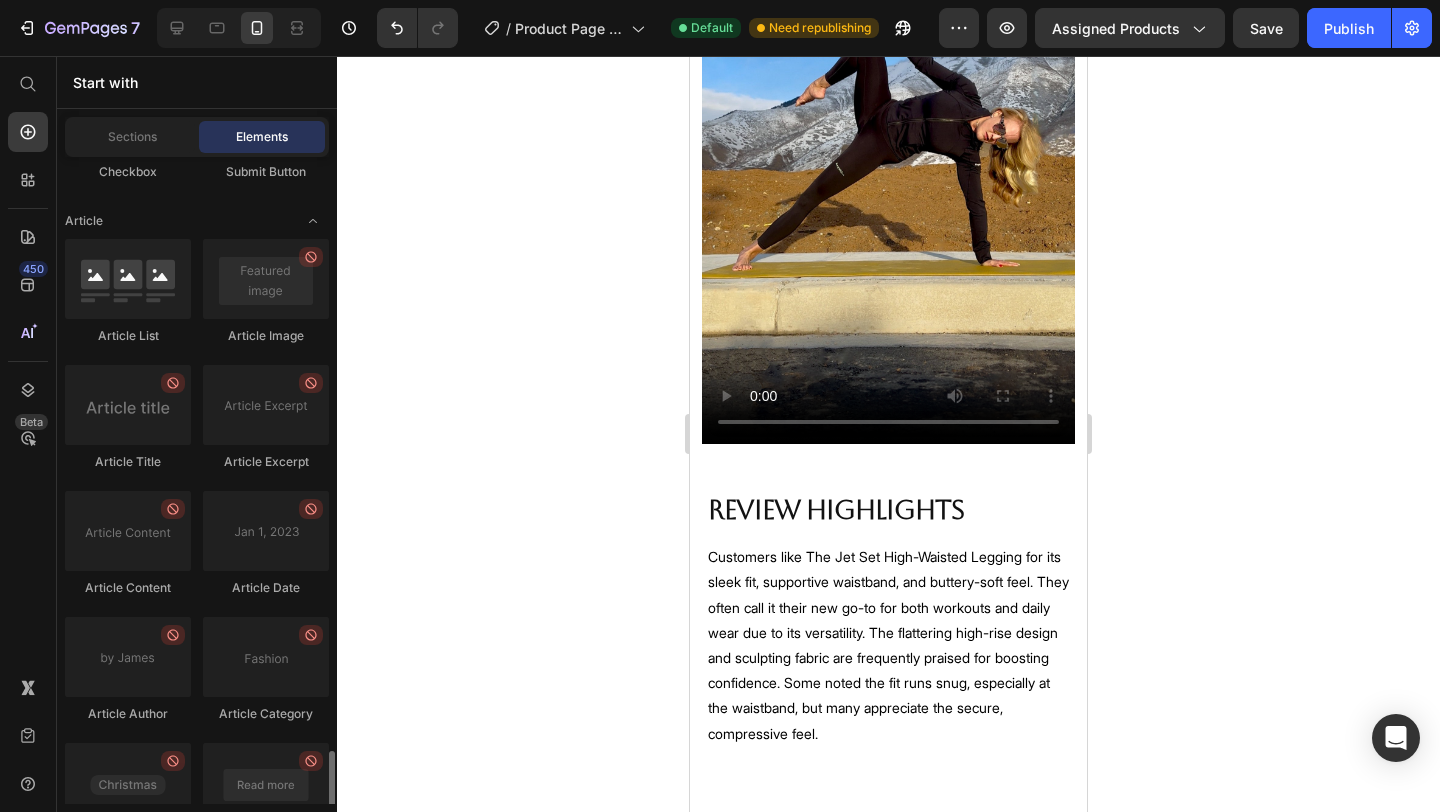 scroll, scrollTop: 5538, scrollLeft: 0, axis: vertical 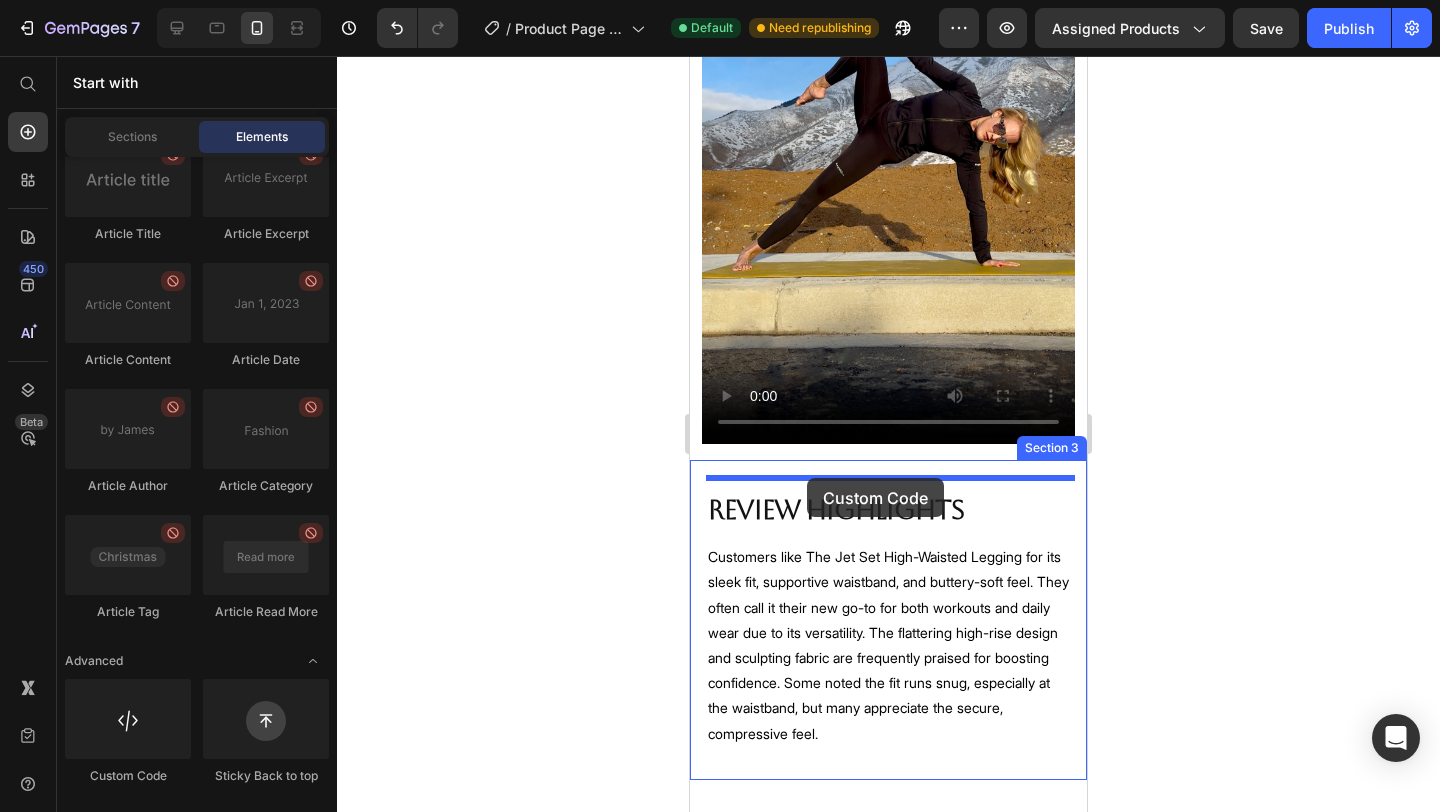 drag, startPoint x: 822, startPoint y: 795, endPoint x: 807, endPoint y: 478, distance: 317.3547 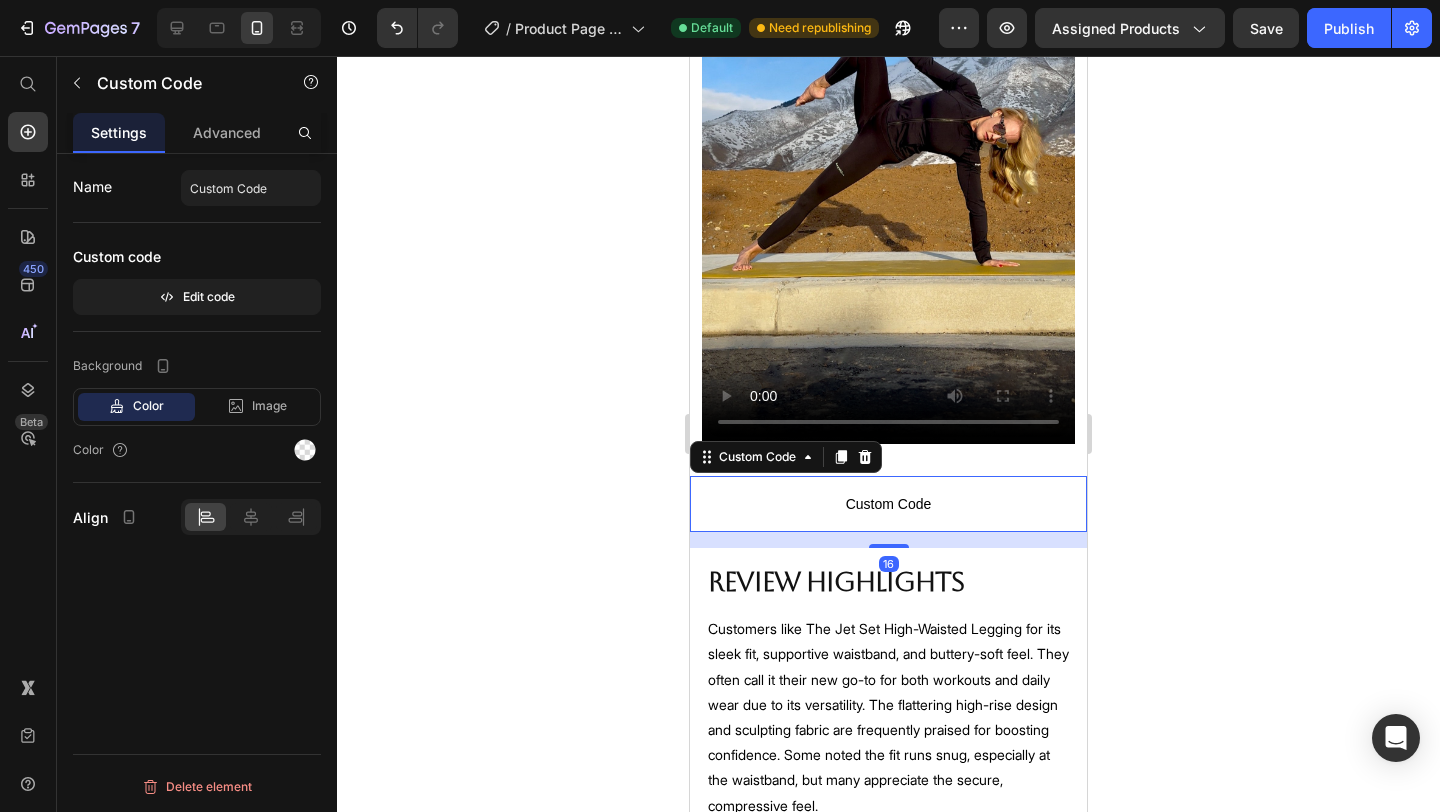 scroll, scrollTop: 0, scrollLeft: 0, axis: both 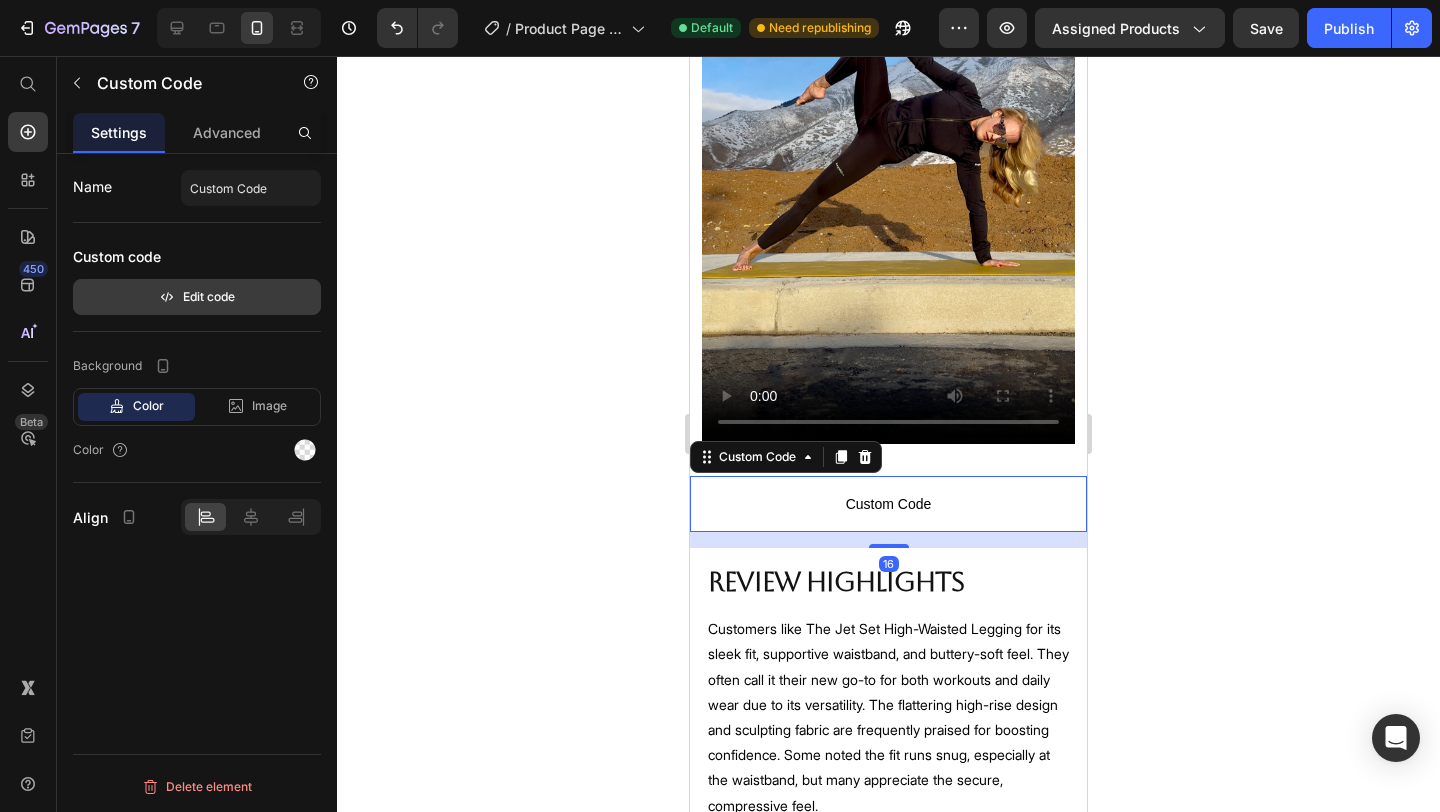 click on "Edit code" at bounding box center (197, 297) 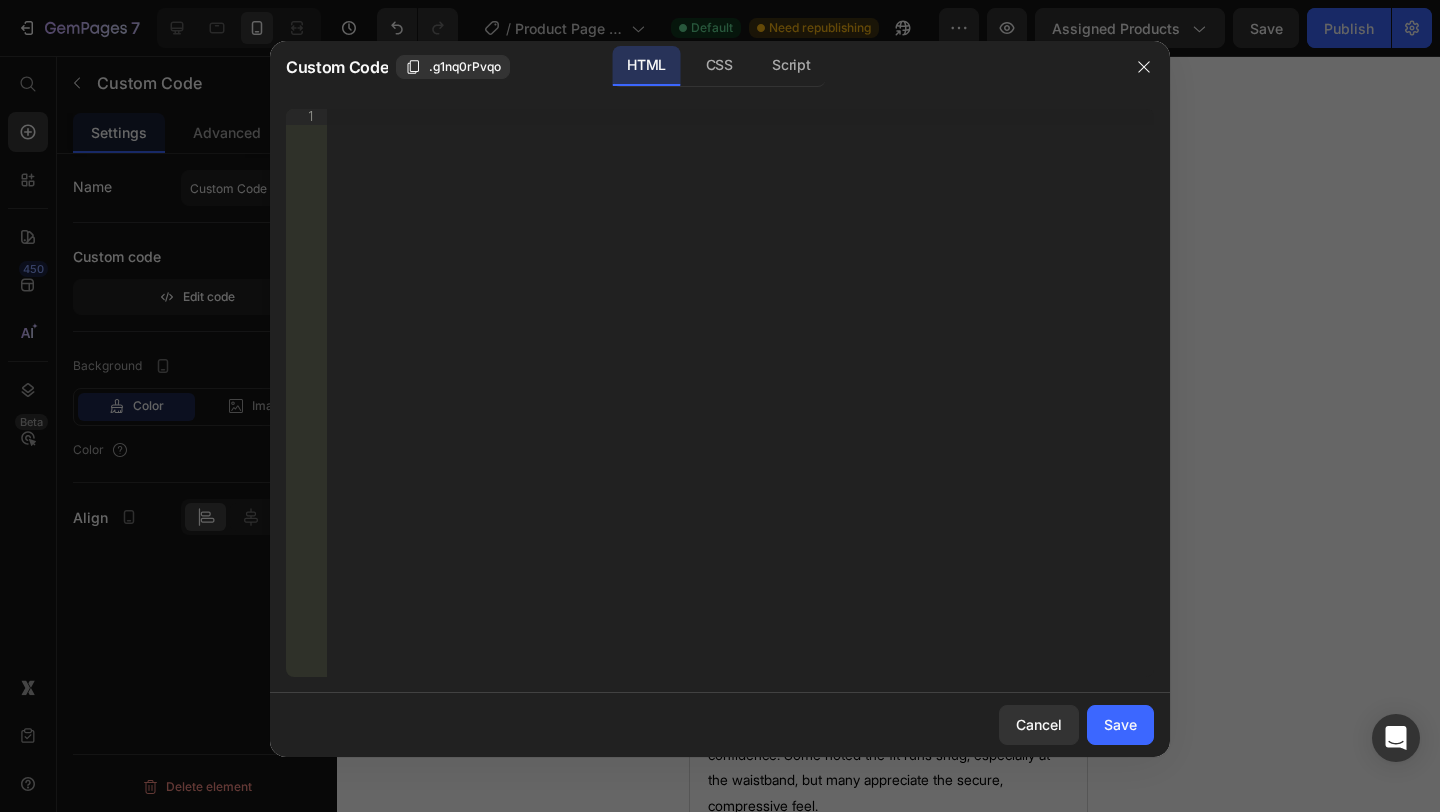 type 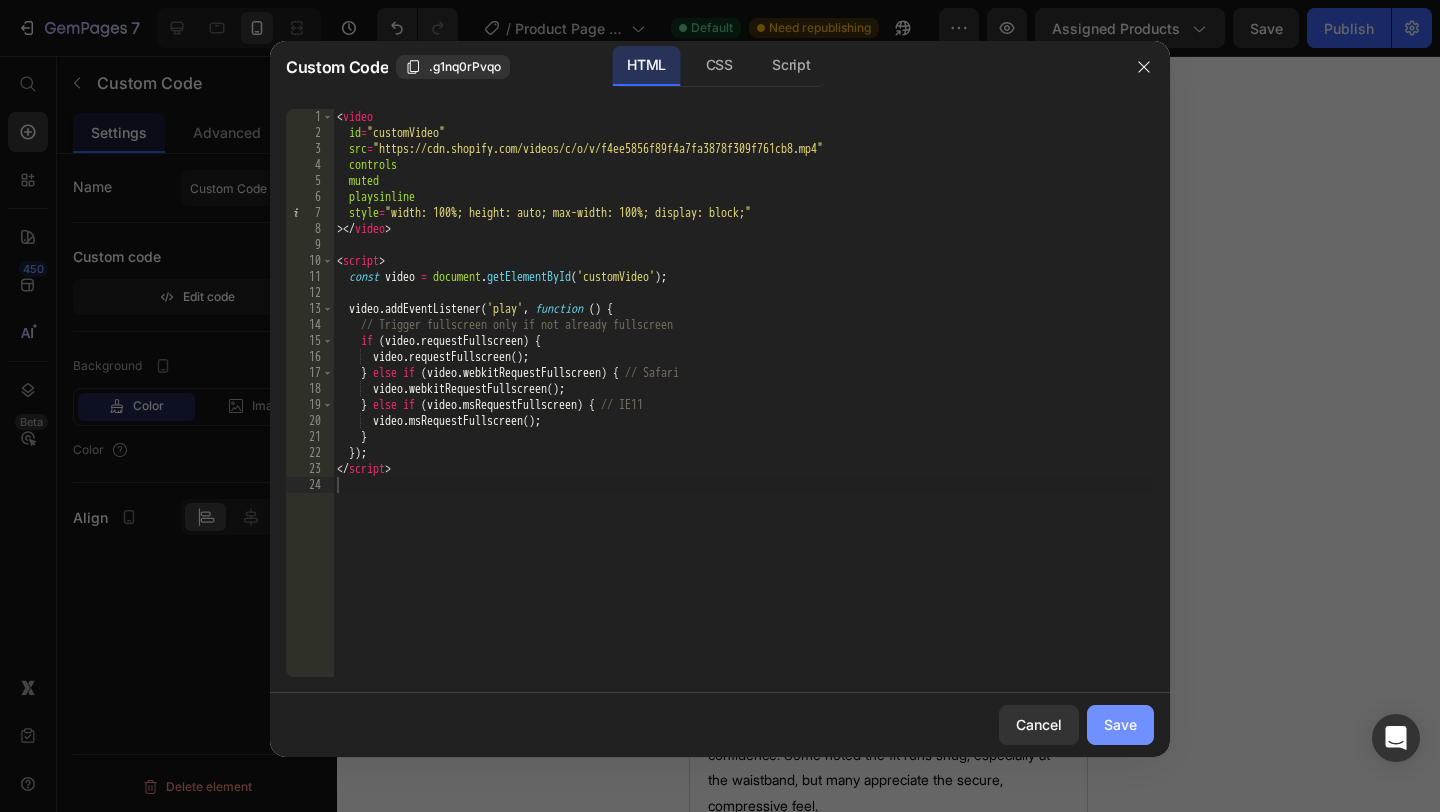 click on "Save" at bounding box center [1120, 724] 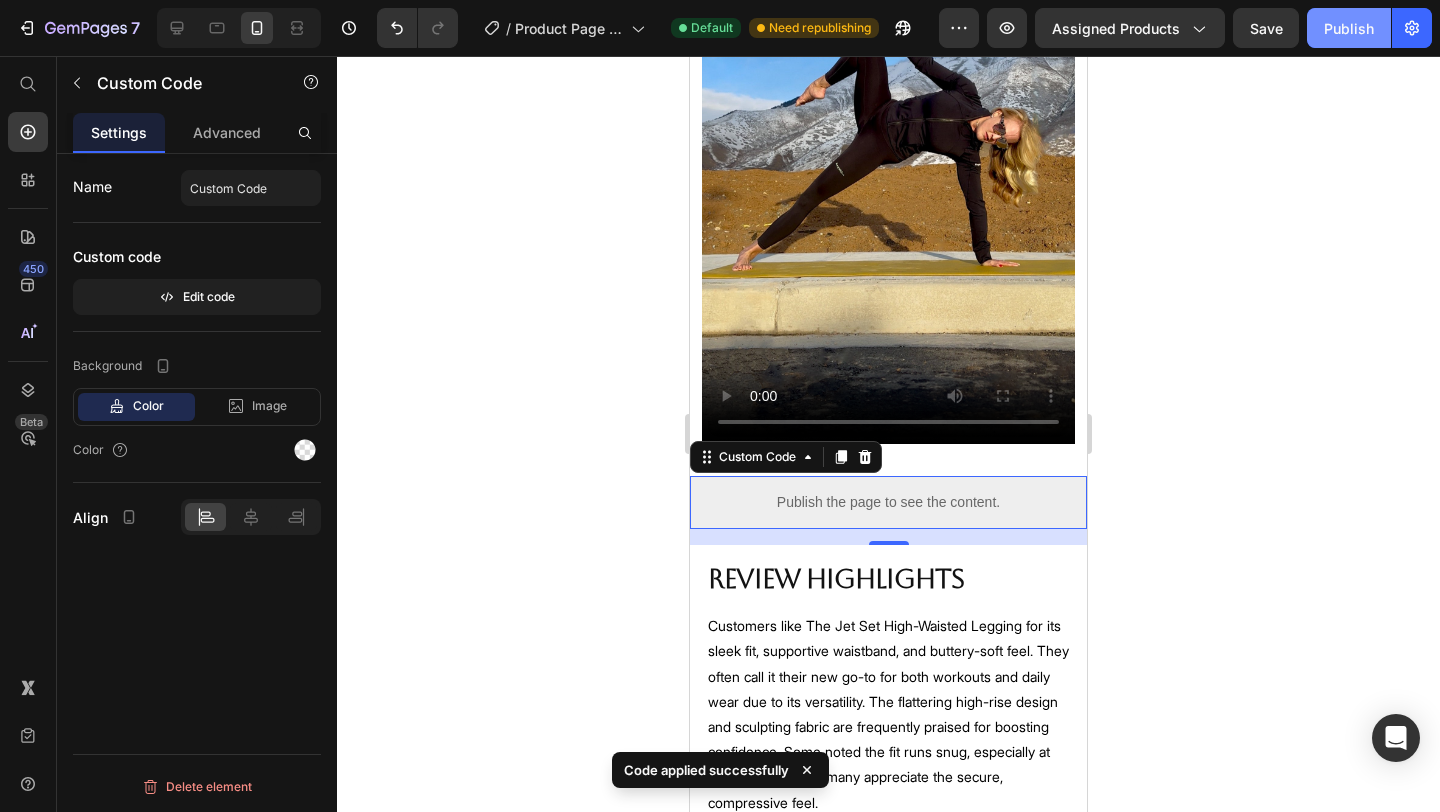 click on "Publish" at bounding box center [1349, 28] 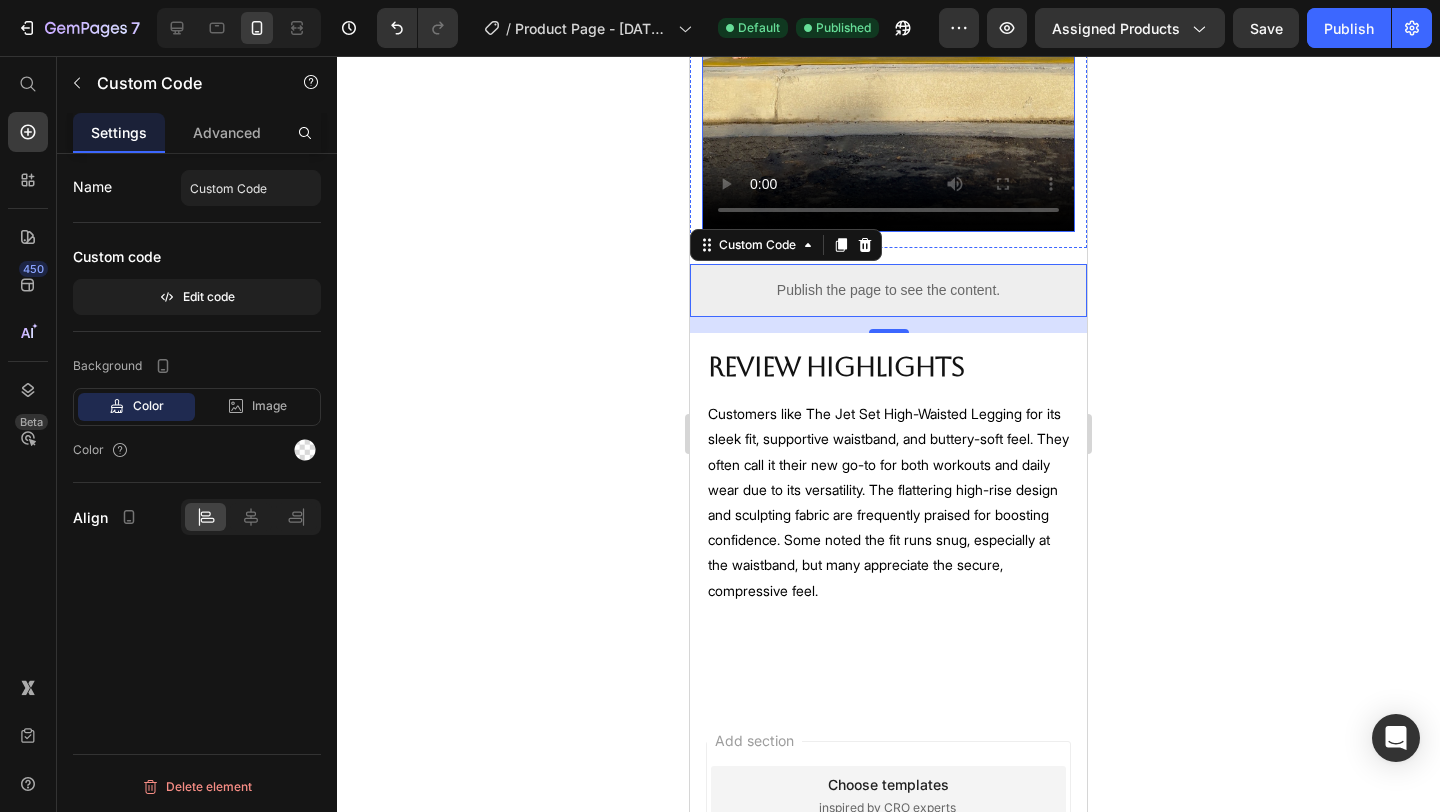 scroll, scrollTop: 2312, scrollLeft: 0, axis: vertical 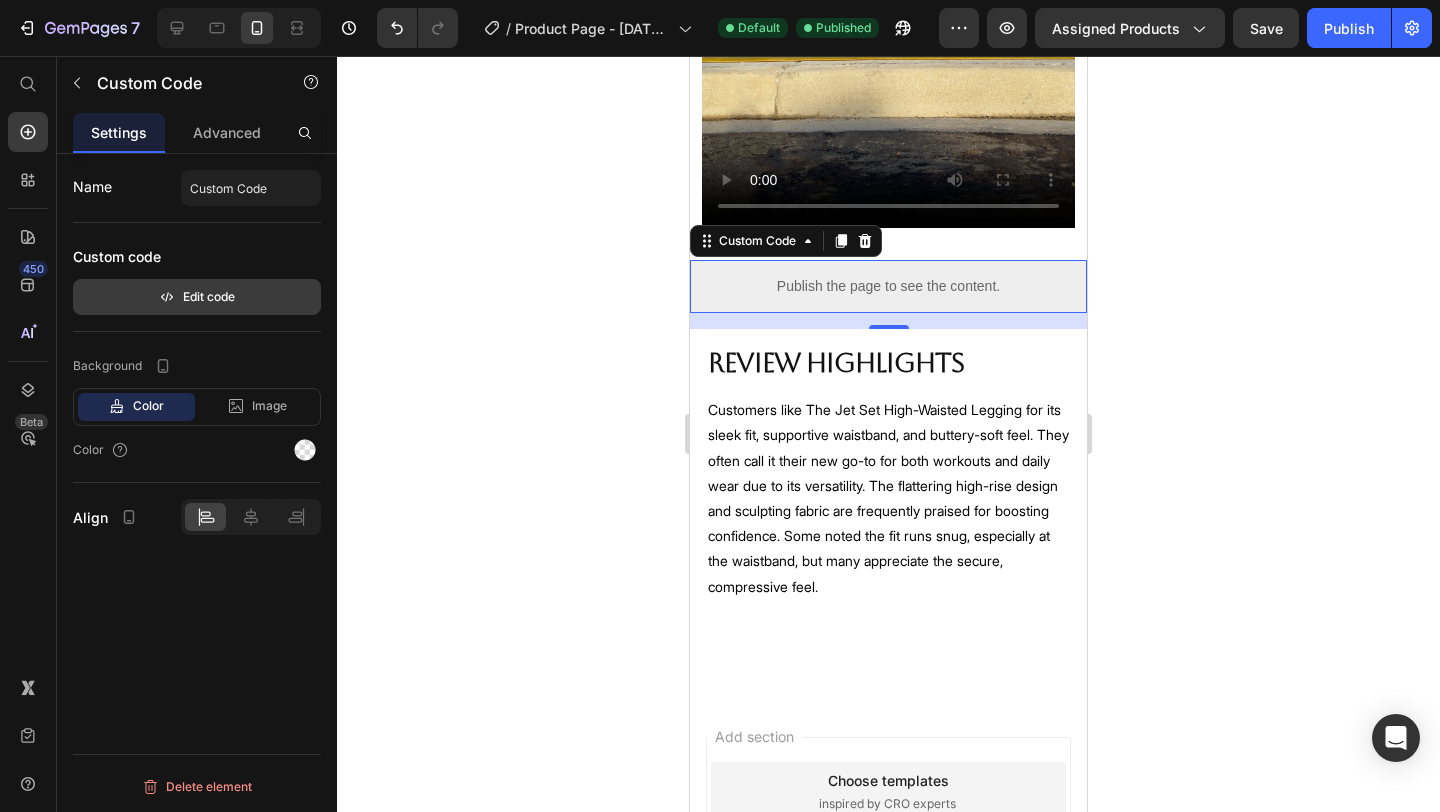 click on "Edit code" at bounding box center (197, 297) 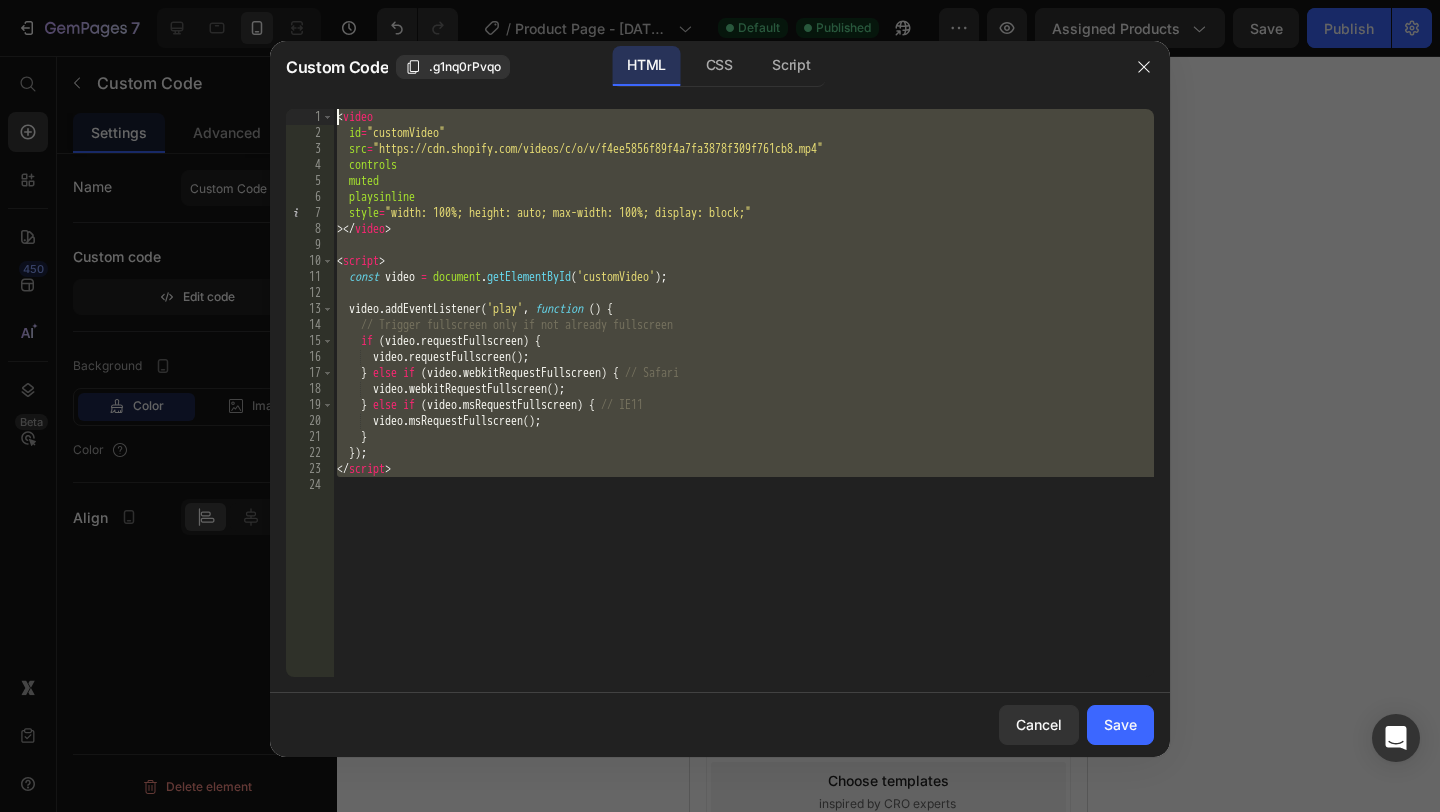 drag, startPoint x: 481, startPoint y: 517, endPoint x: 551, endPoint y: -45, distance: 566.34265 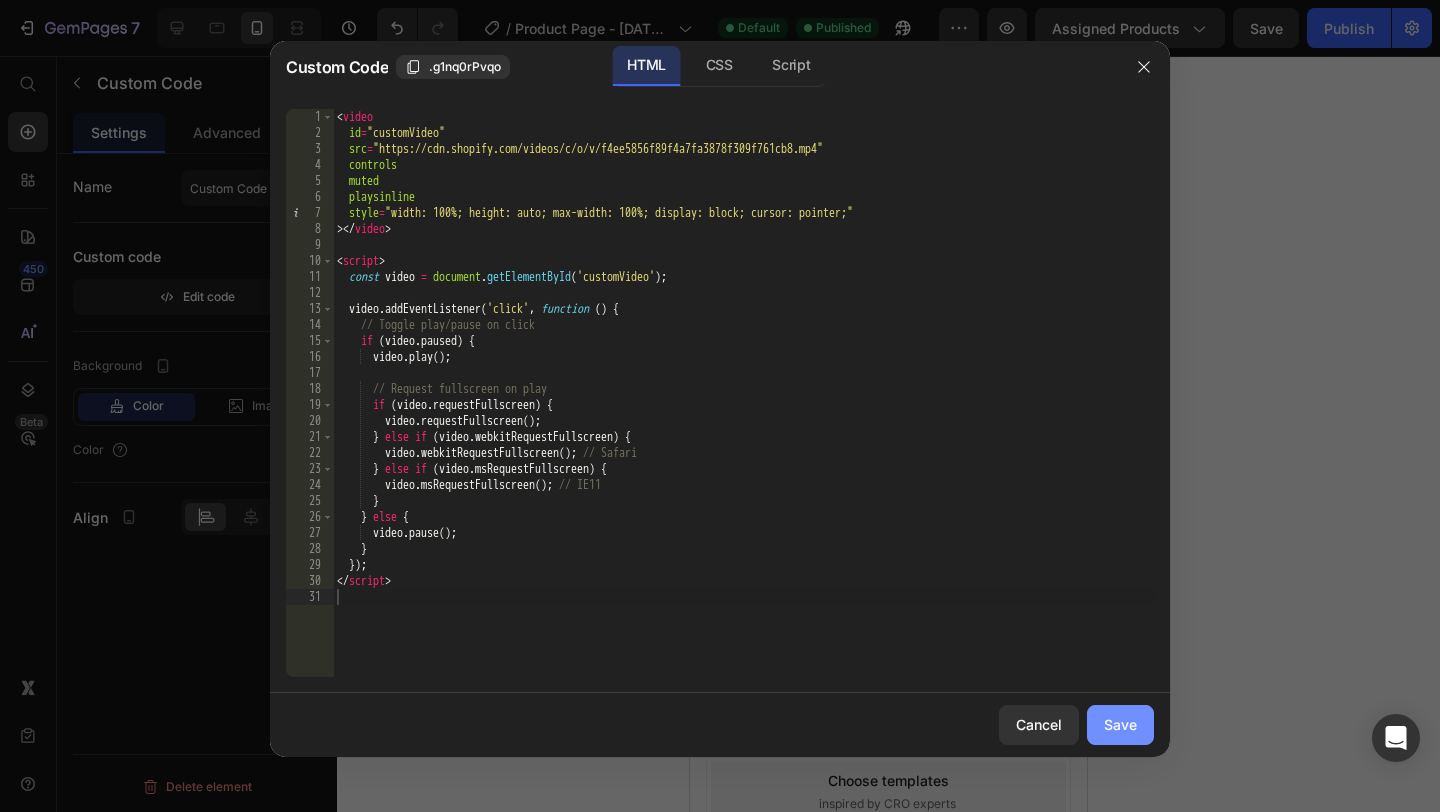 click on "Save" at bounding box center [1120, 724] 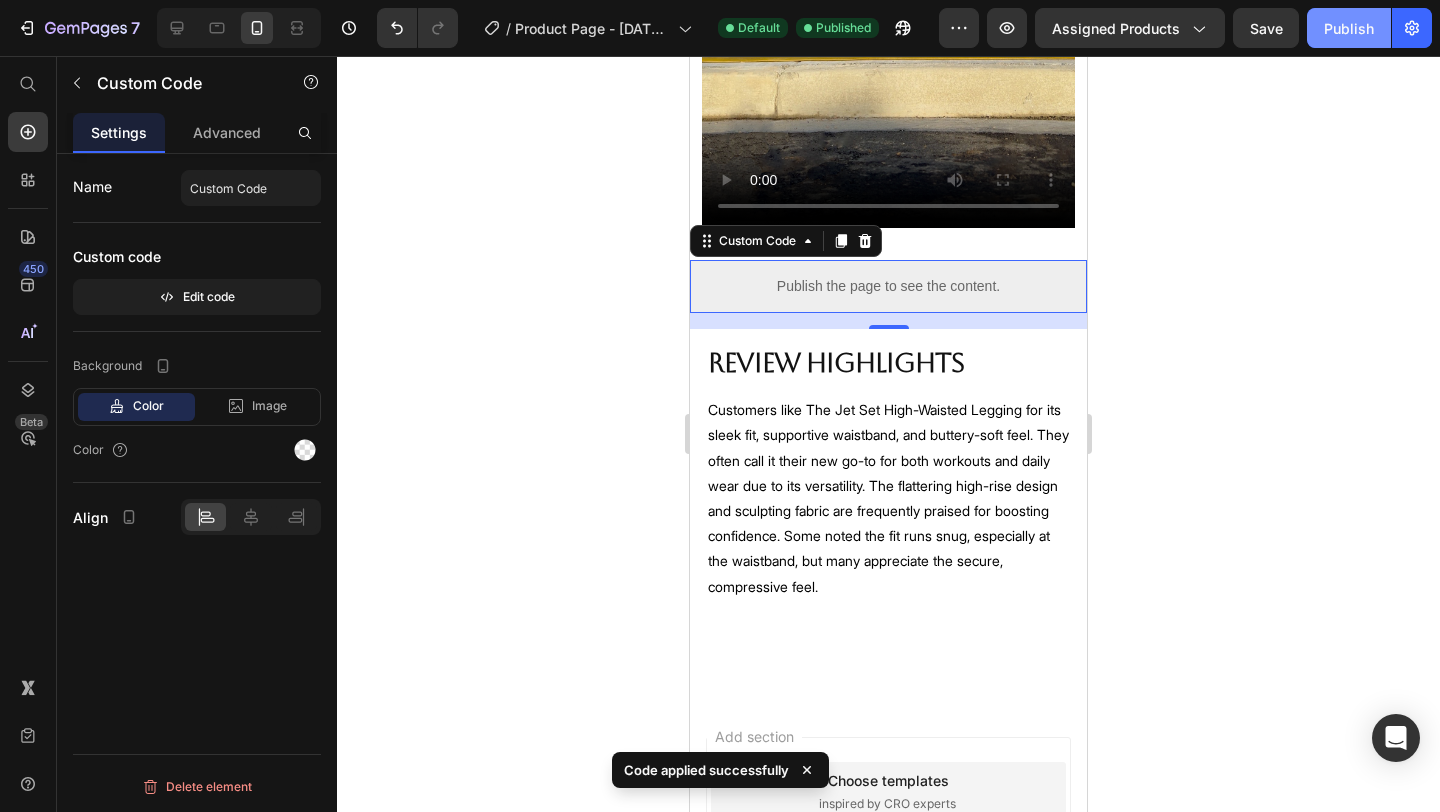 click on "Publish" 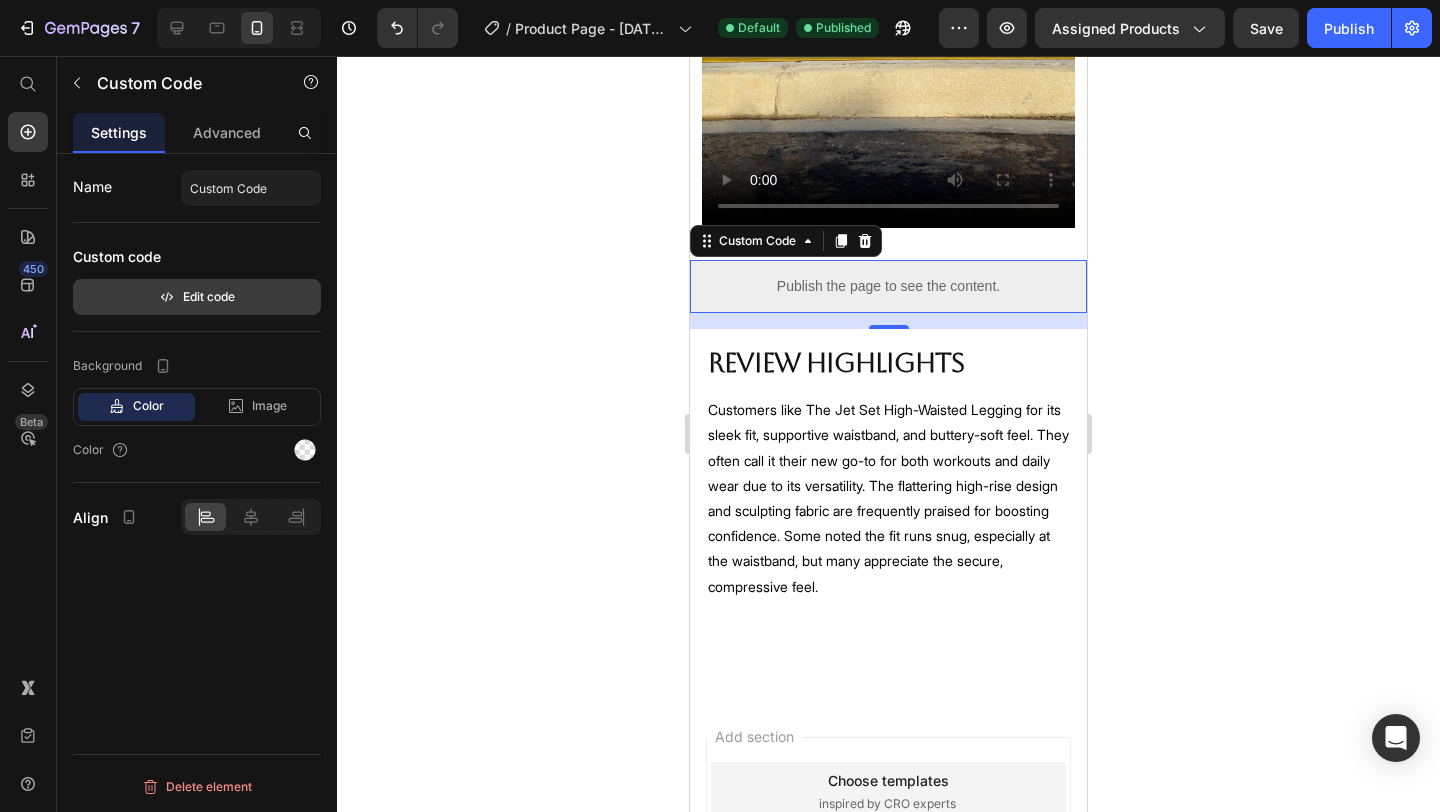 click on "Edit code" at bounding box center [197, 297] 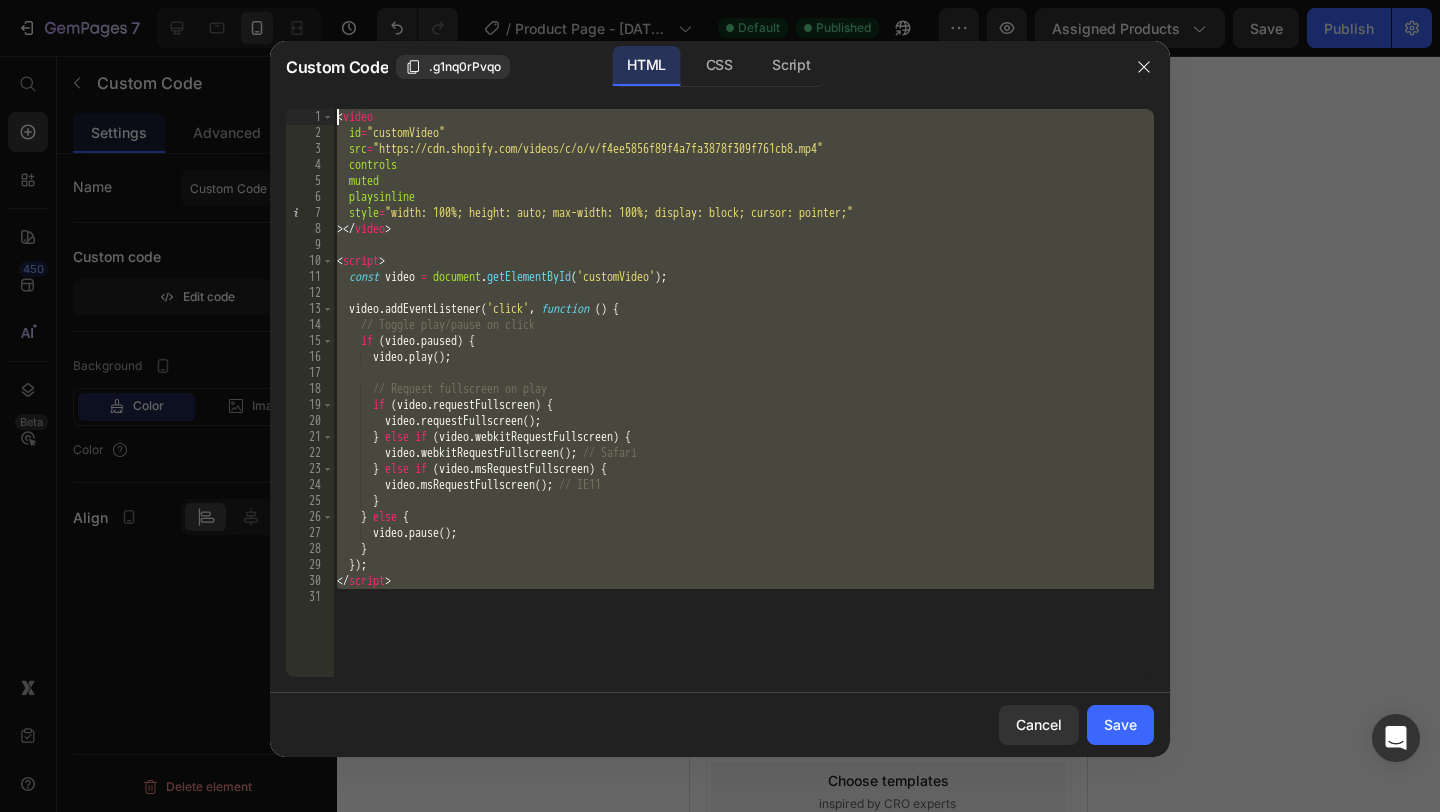drag, startPoint x: 434, startPoint y: 598, endPoint x: 367, endPoint y: 33, distance: 568.9587 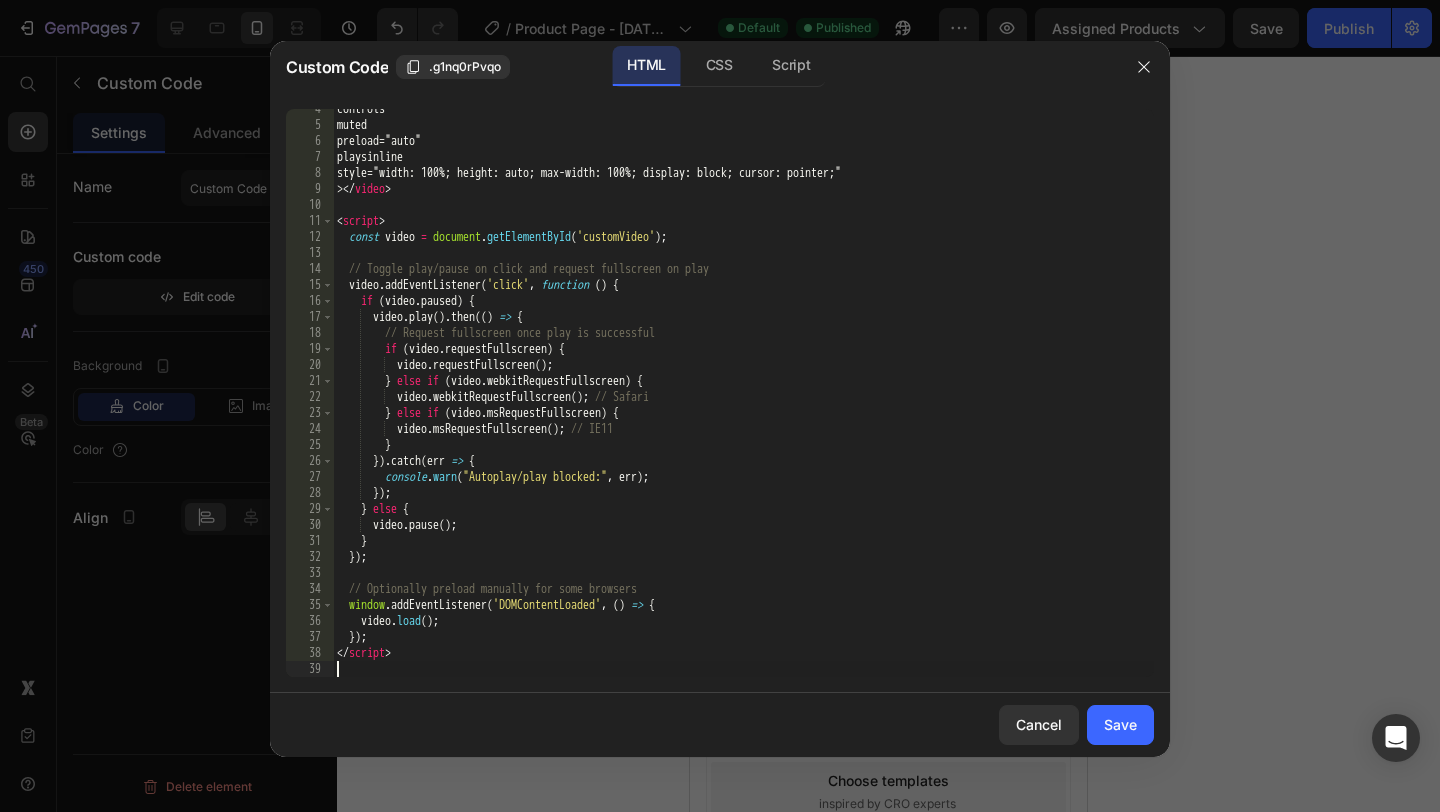 scroll, scrollTop: 56, scrollLeft: 0, axis: vertical 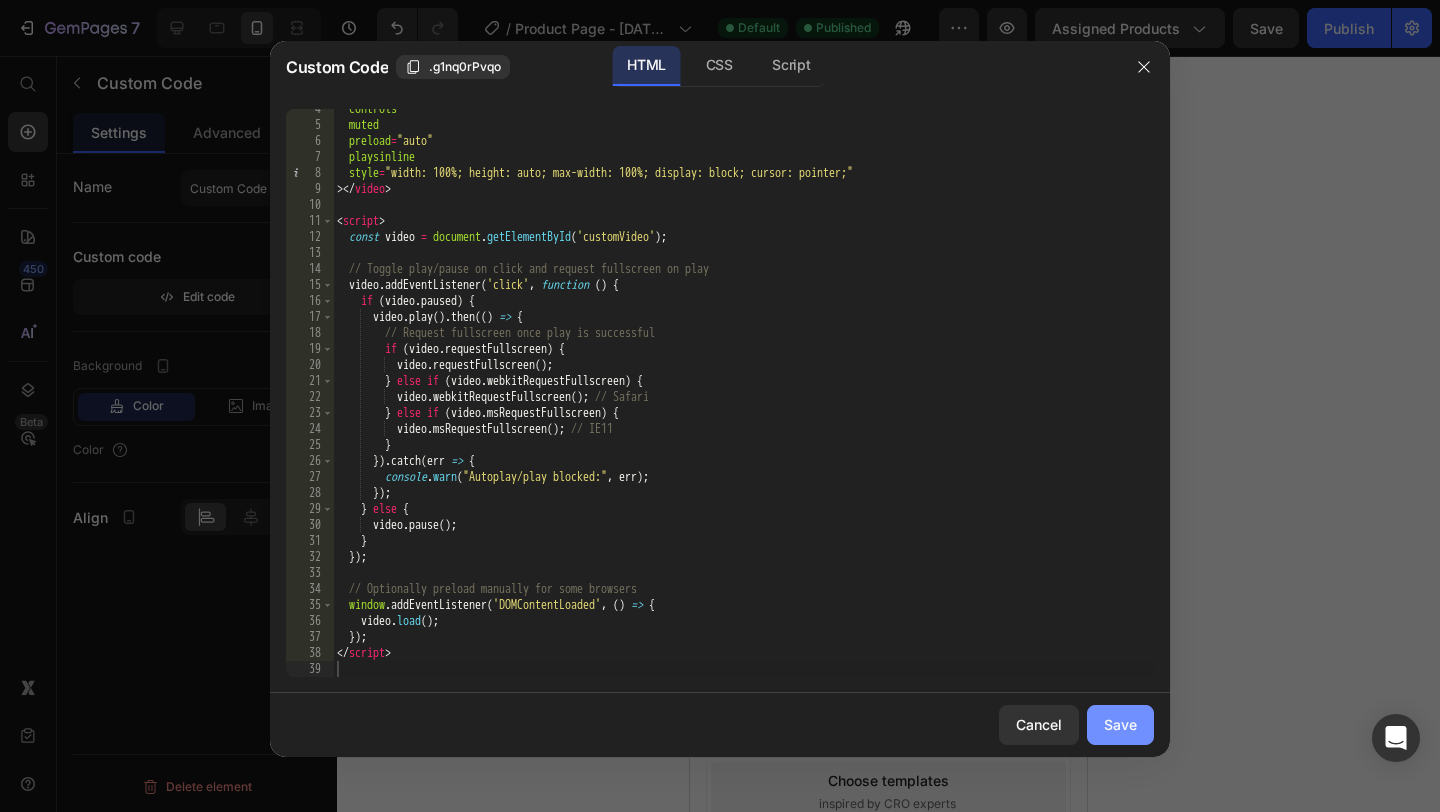 click on "Save" at bounding box center (1120, 724) 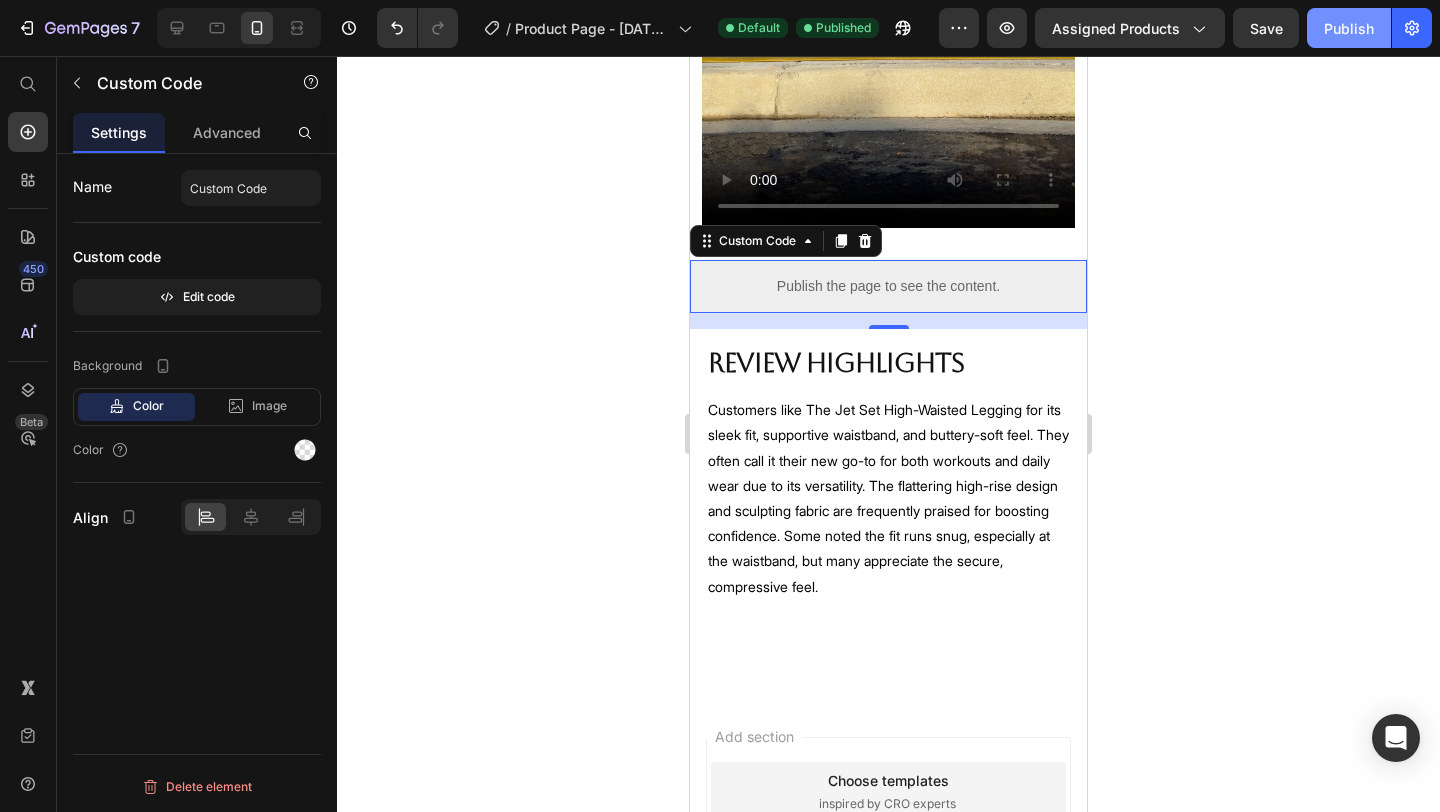 click on "Publish" 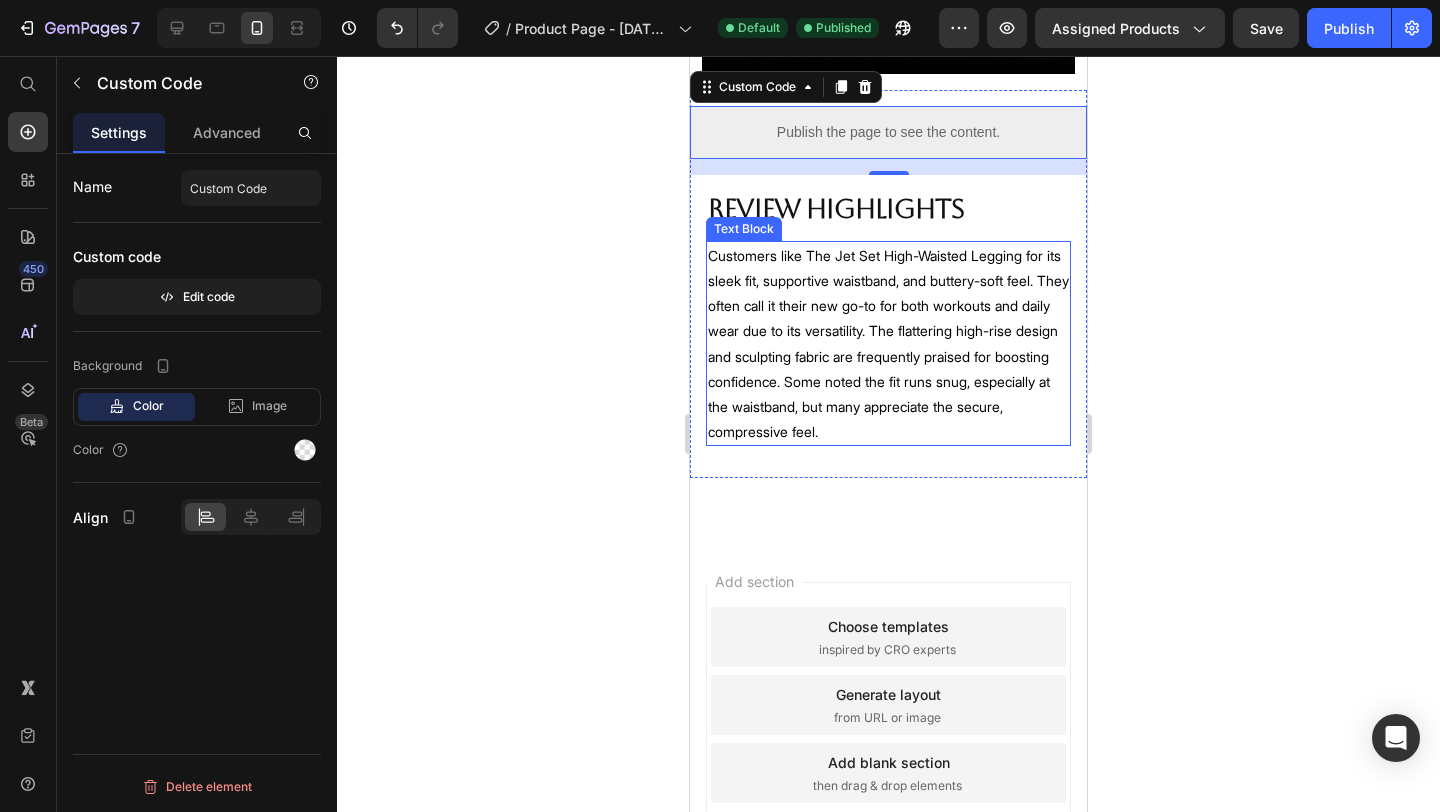 scroll, scrollTop: 2622, scrollLeft: 0, axis: vertical 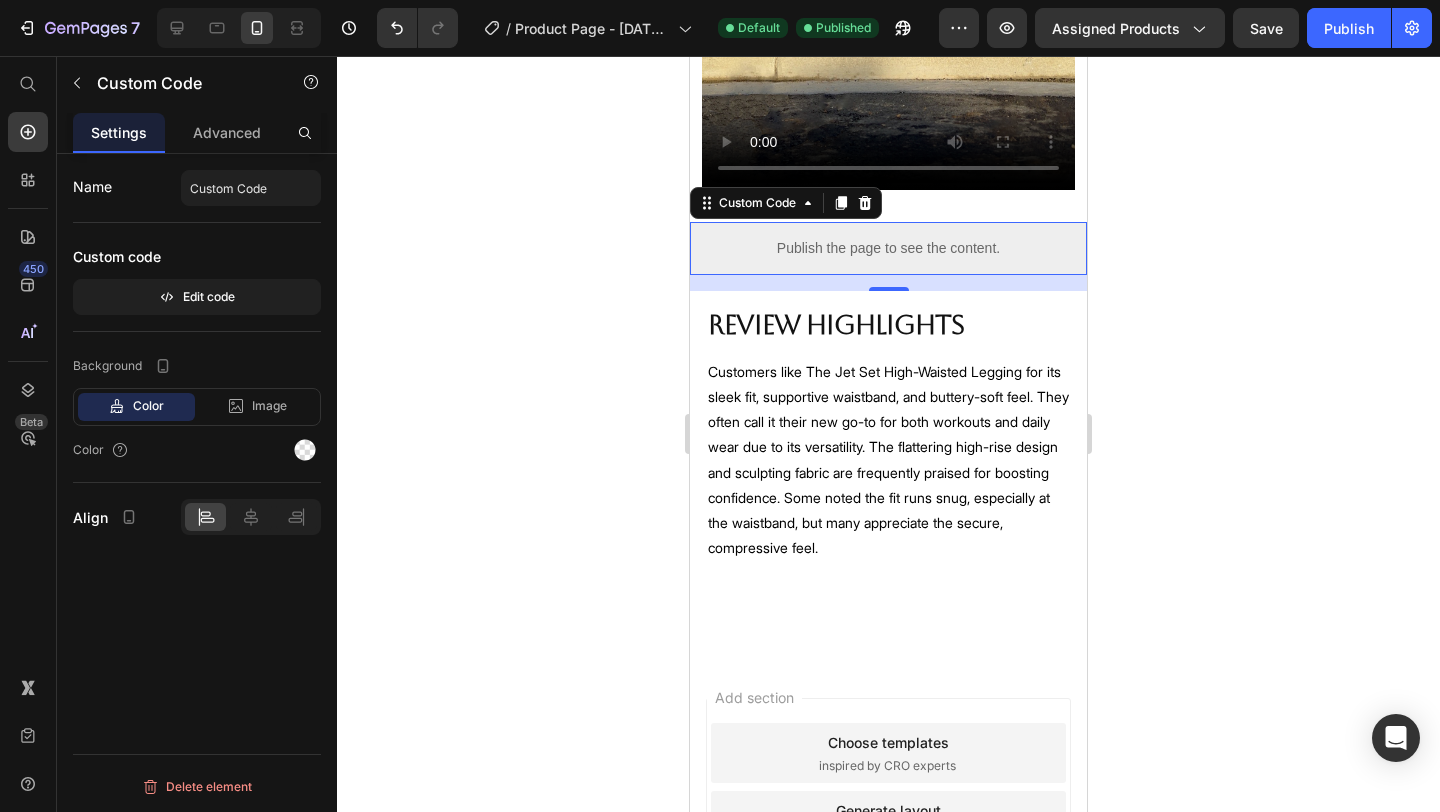 select on "S (4-6)" 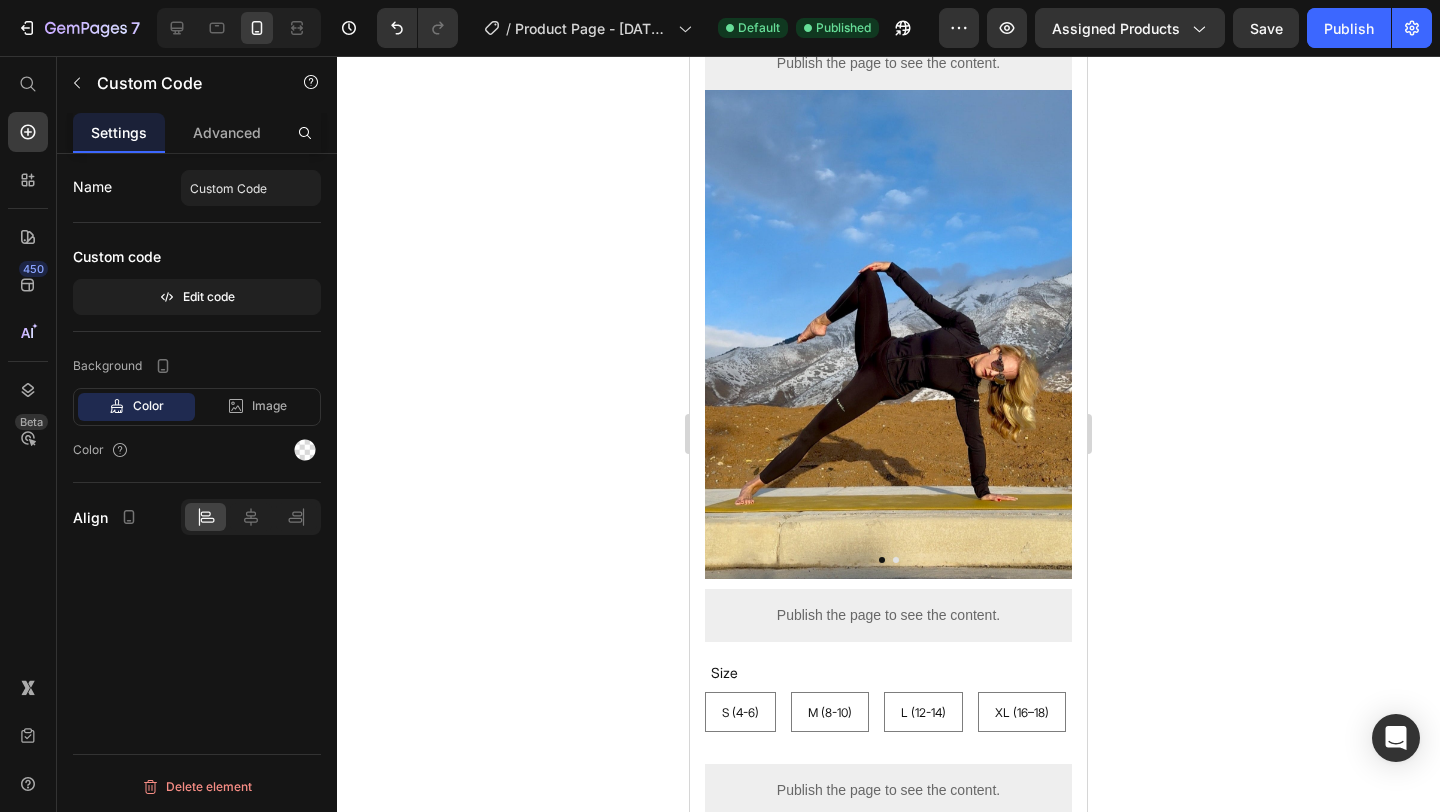 scroll, scrollTop: 0, scrollLeft: 0, axis: both 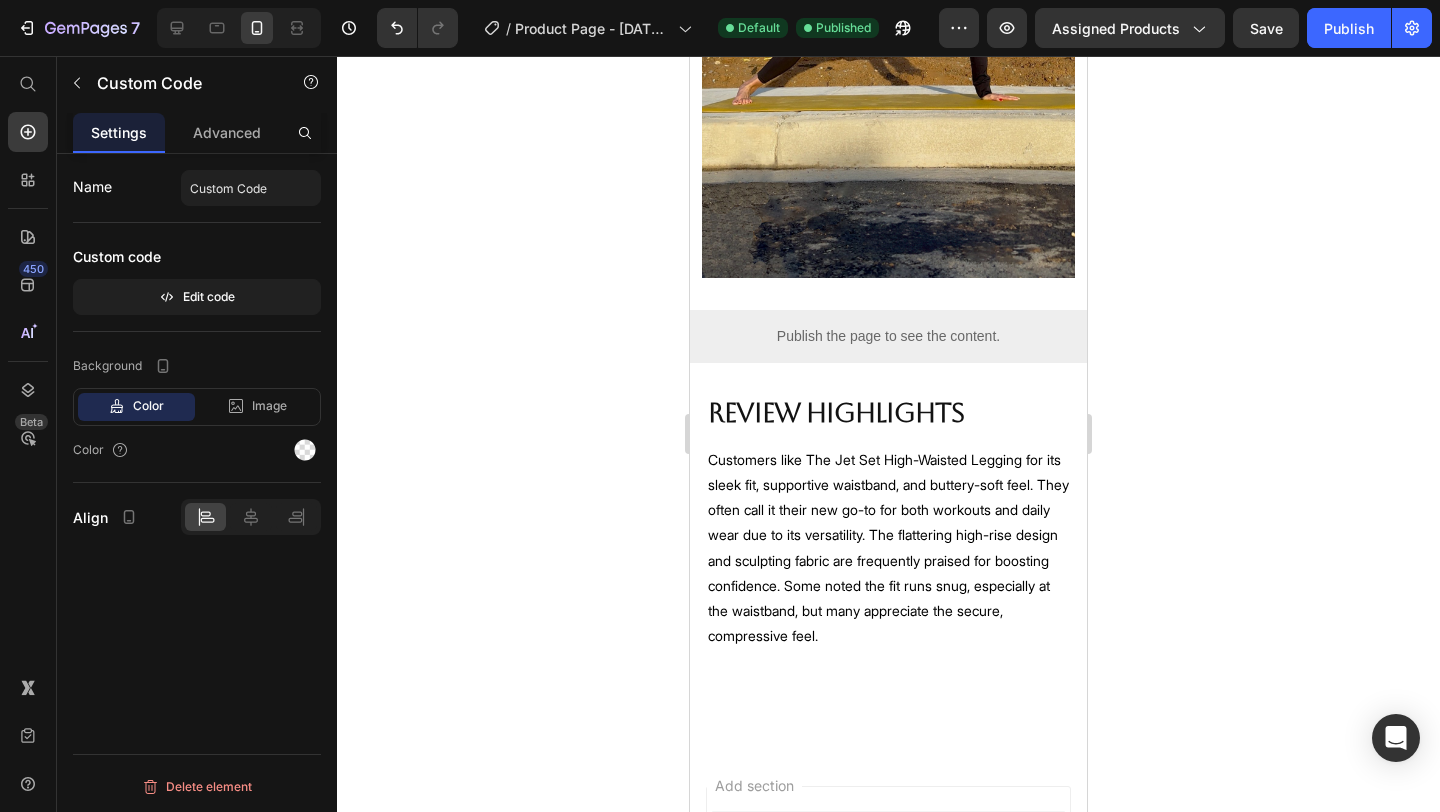 select on "S (4-6)" 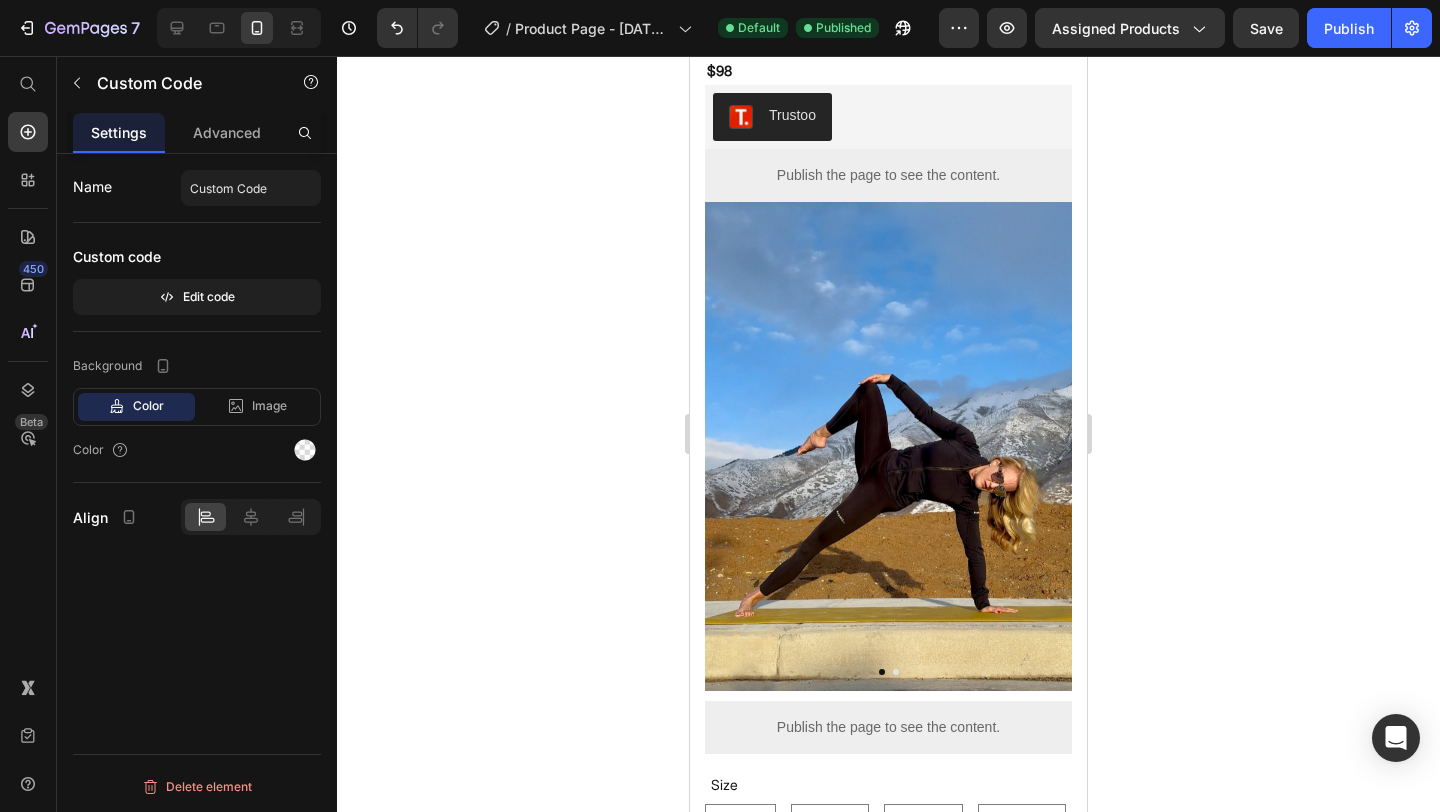 scroll, scrollTop: 0, scrollLeft: 0, axis: both 